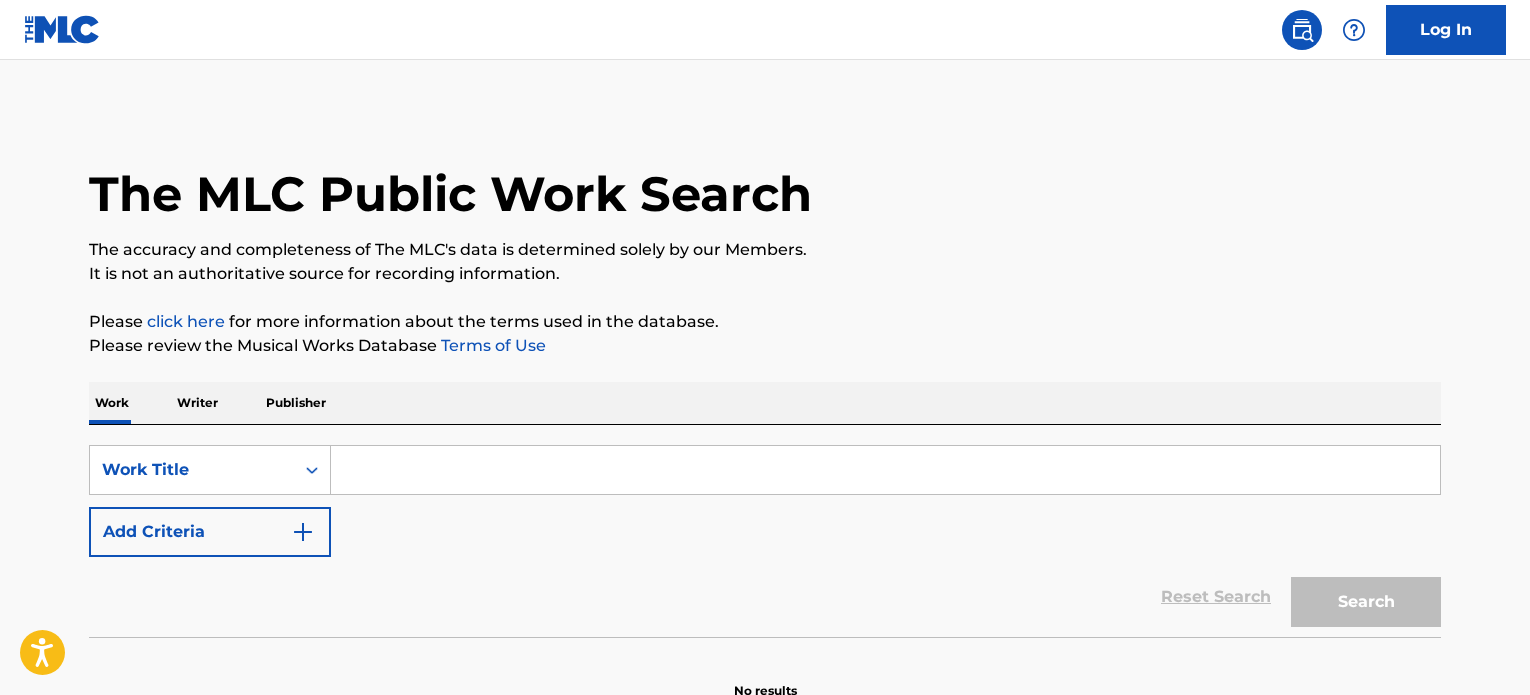 scroll, scrollTop: 0, scrollLeft: 0, axis: both 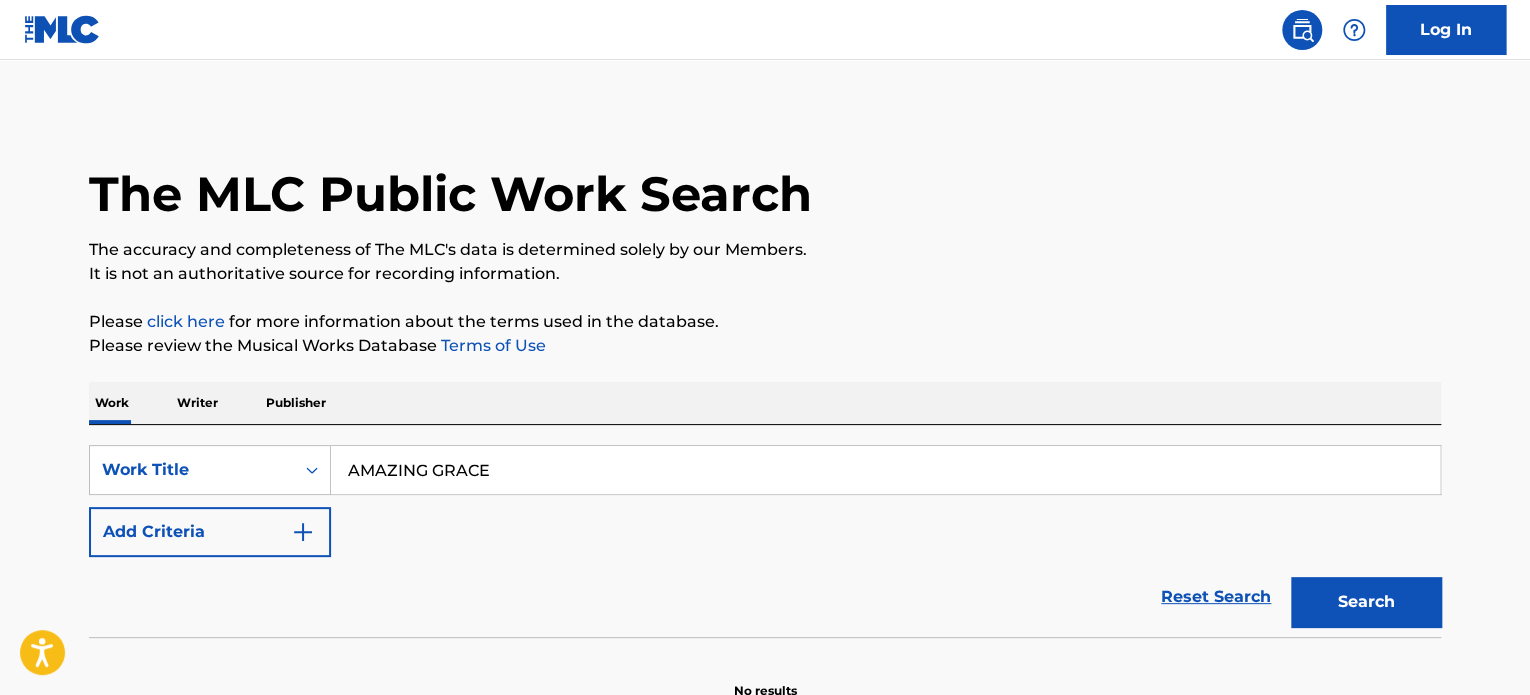 type on "AMAZING GRACE" 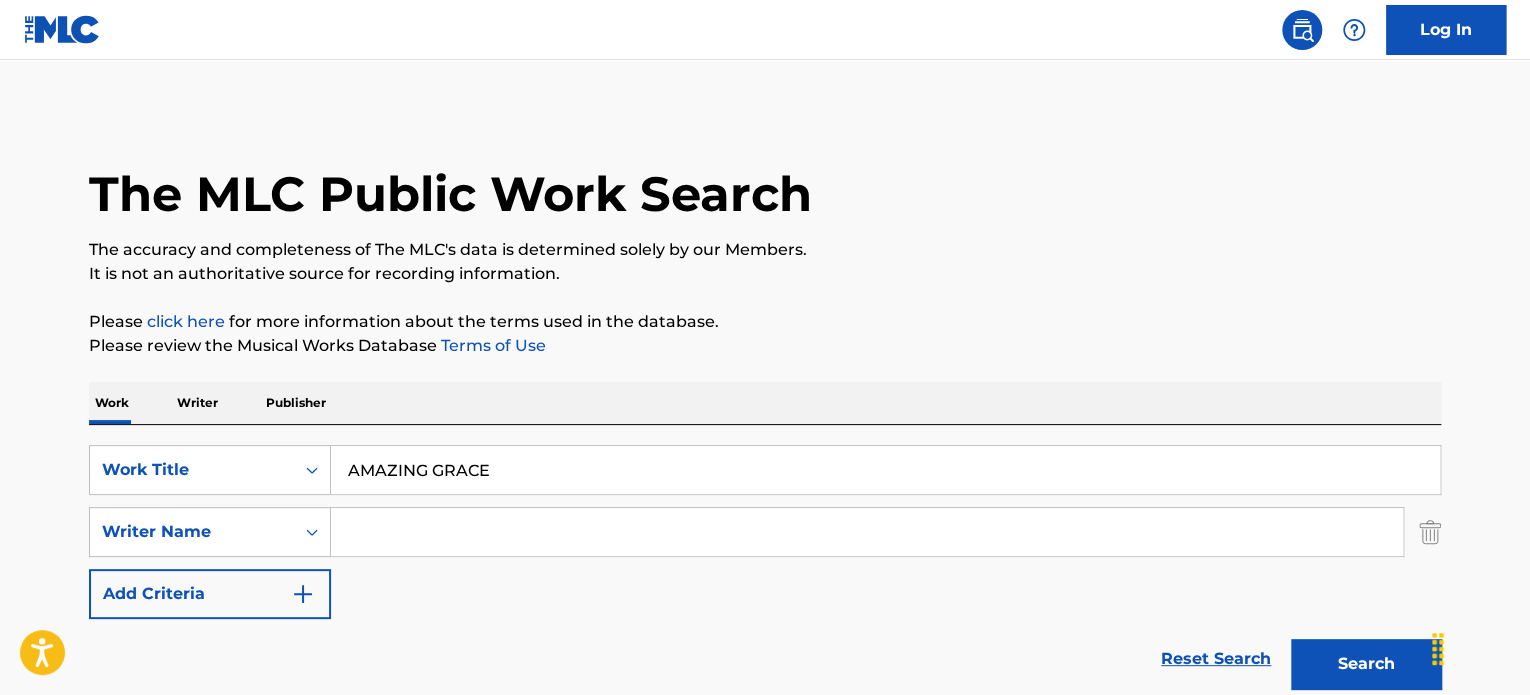 click at bounding box center (867, 532) 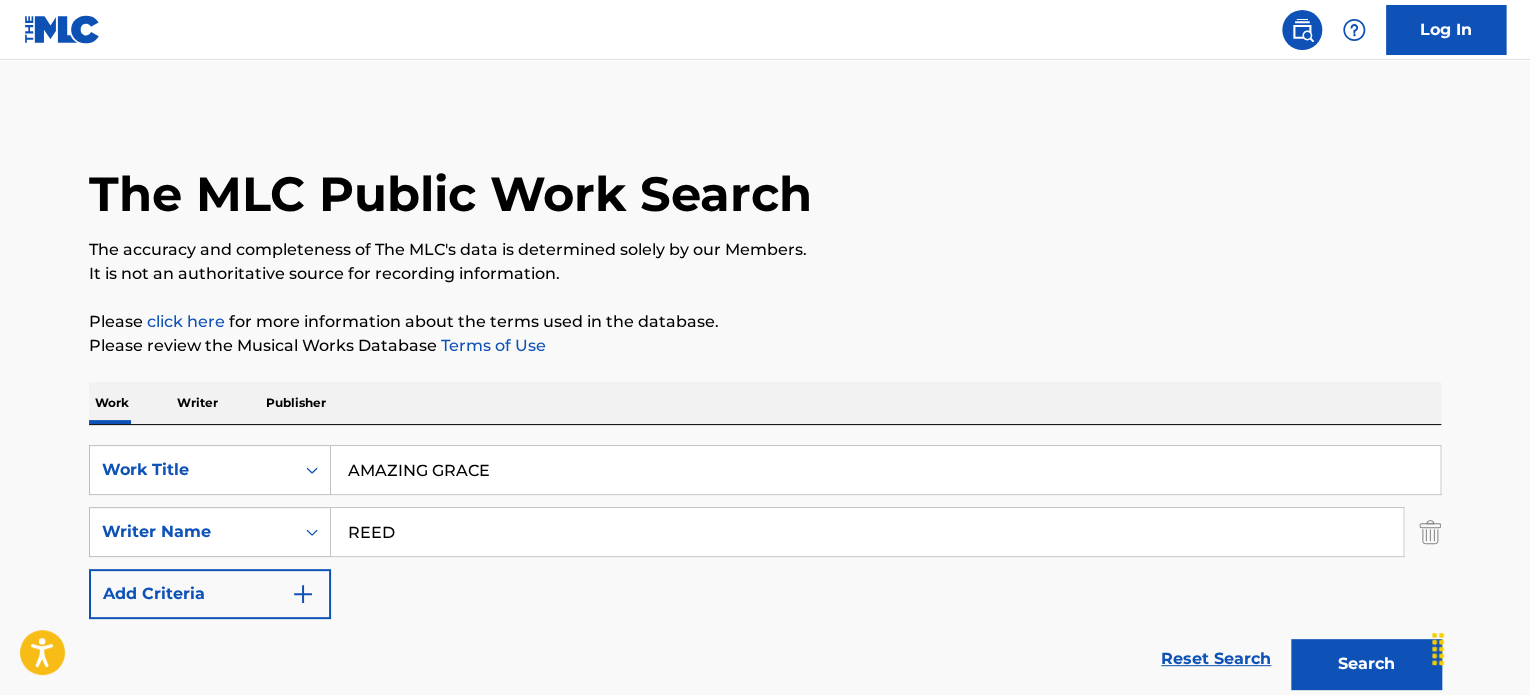 click on "REED" at bounding box center (867, 532) 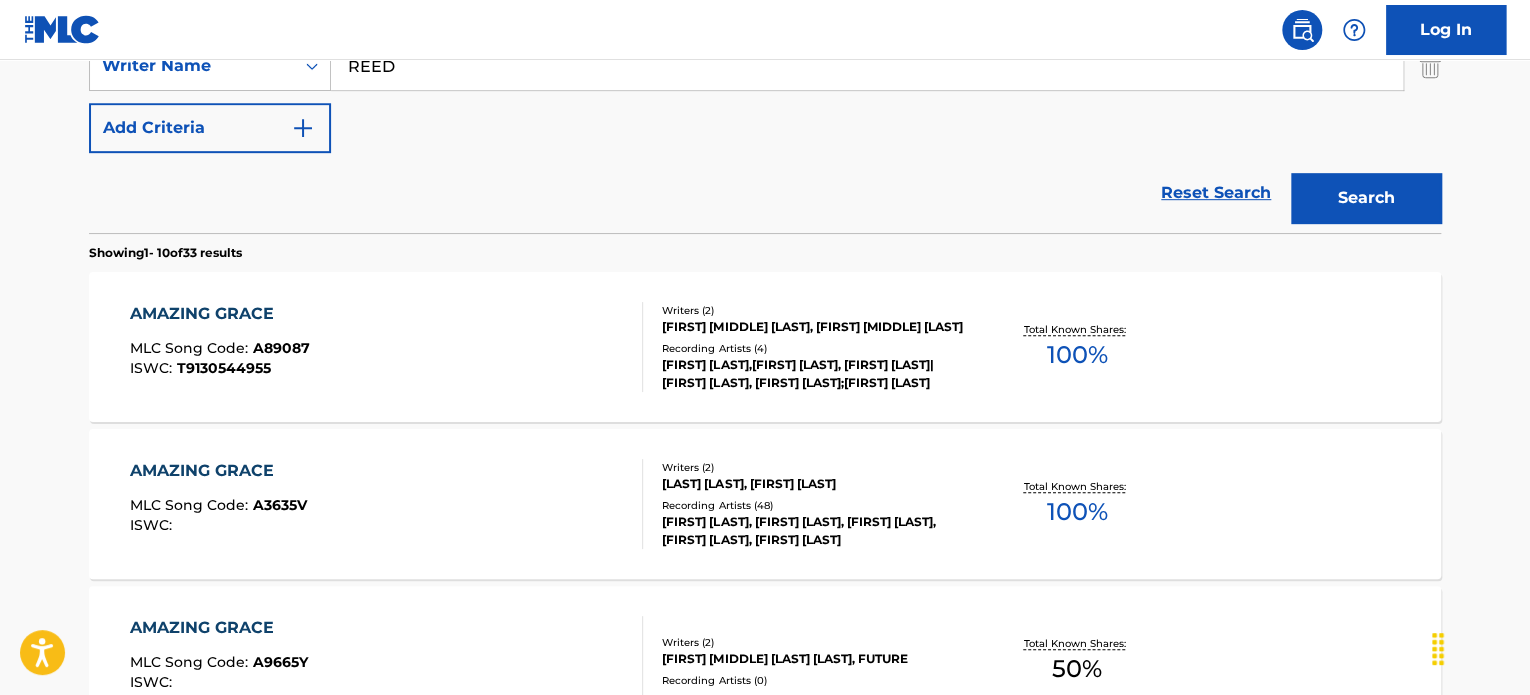 scroll, scrollTop: 500, scrollLeft: 0, axis: vertical 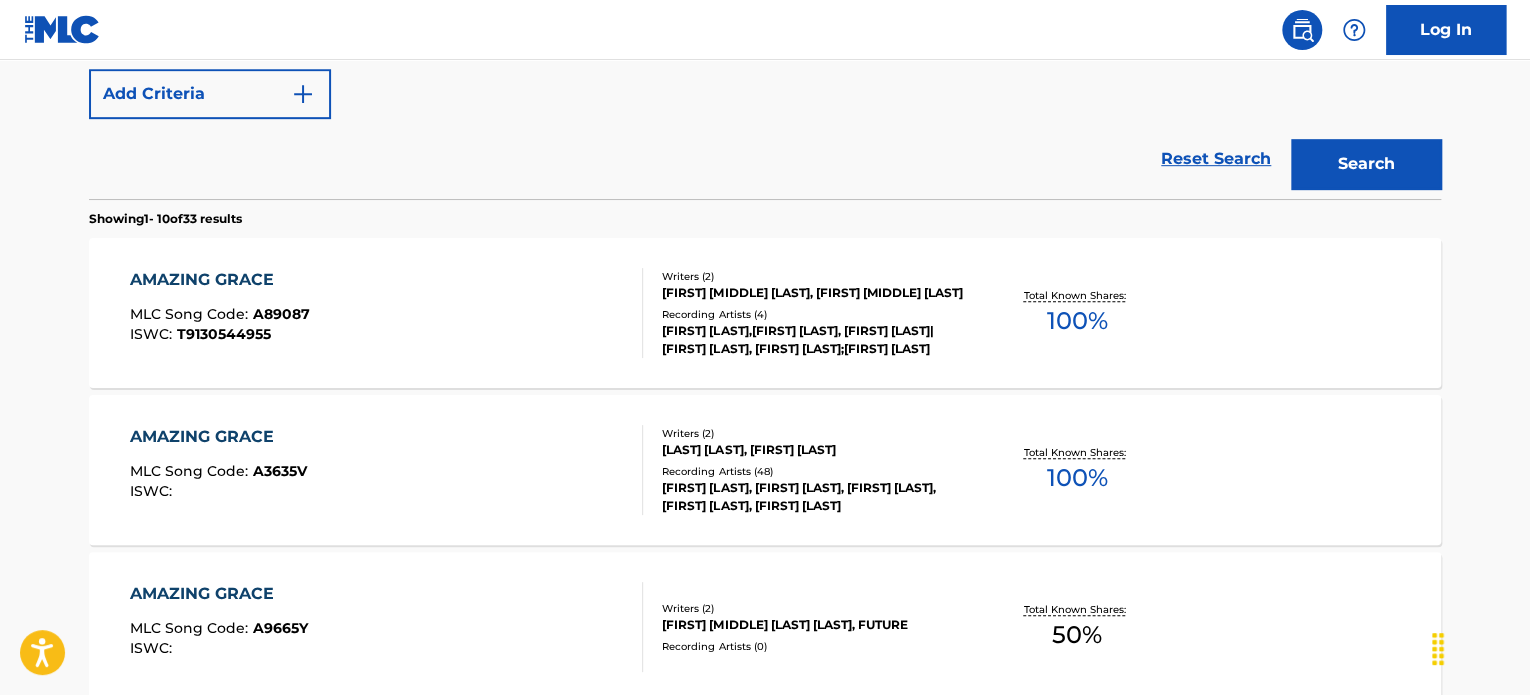 click on "AMAZING GRACE MLC Song Code : A3635V ISWC :" at bounding box center (387, 470) 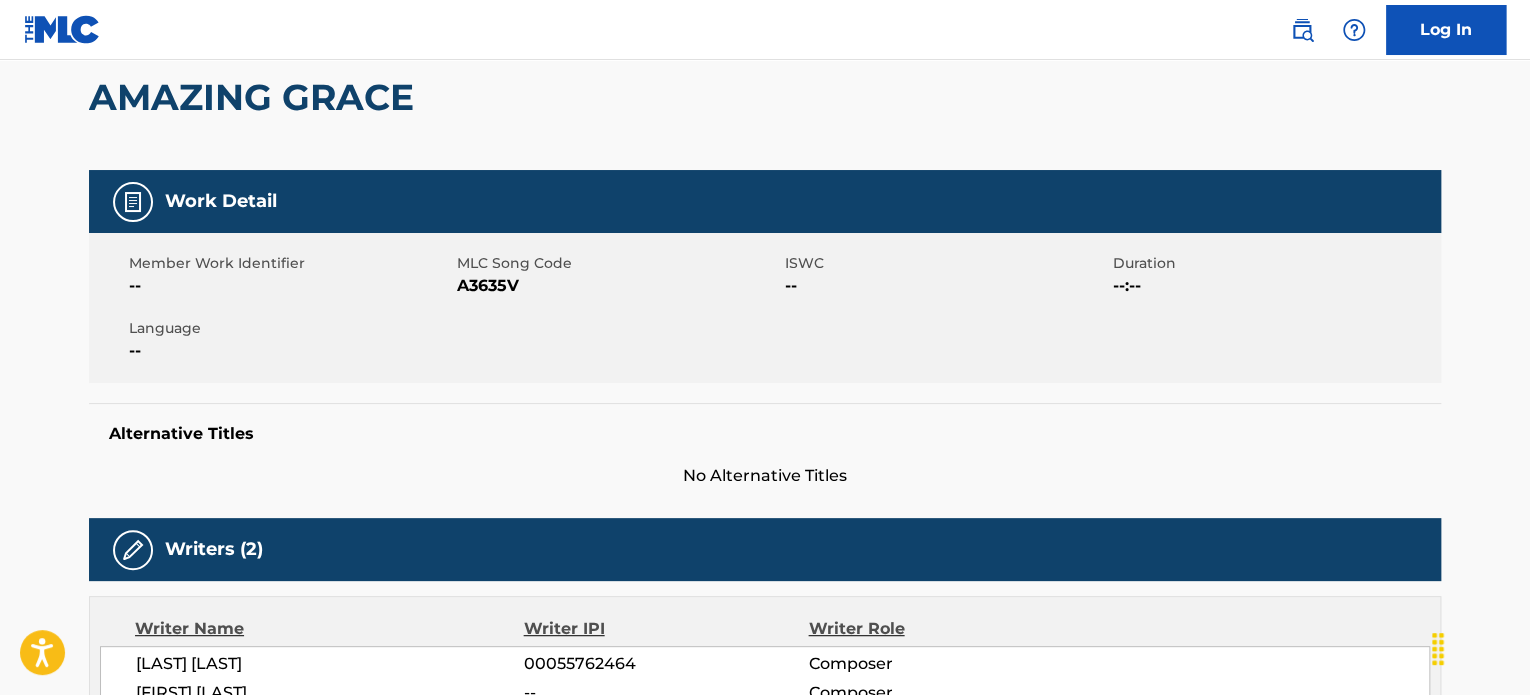 scroll, scrollTop: 0, scrollLeft: 0, axis: both 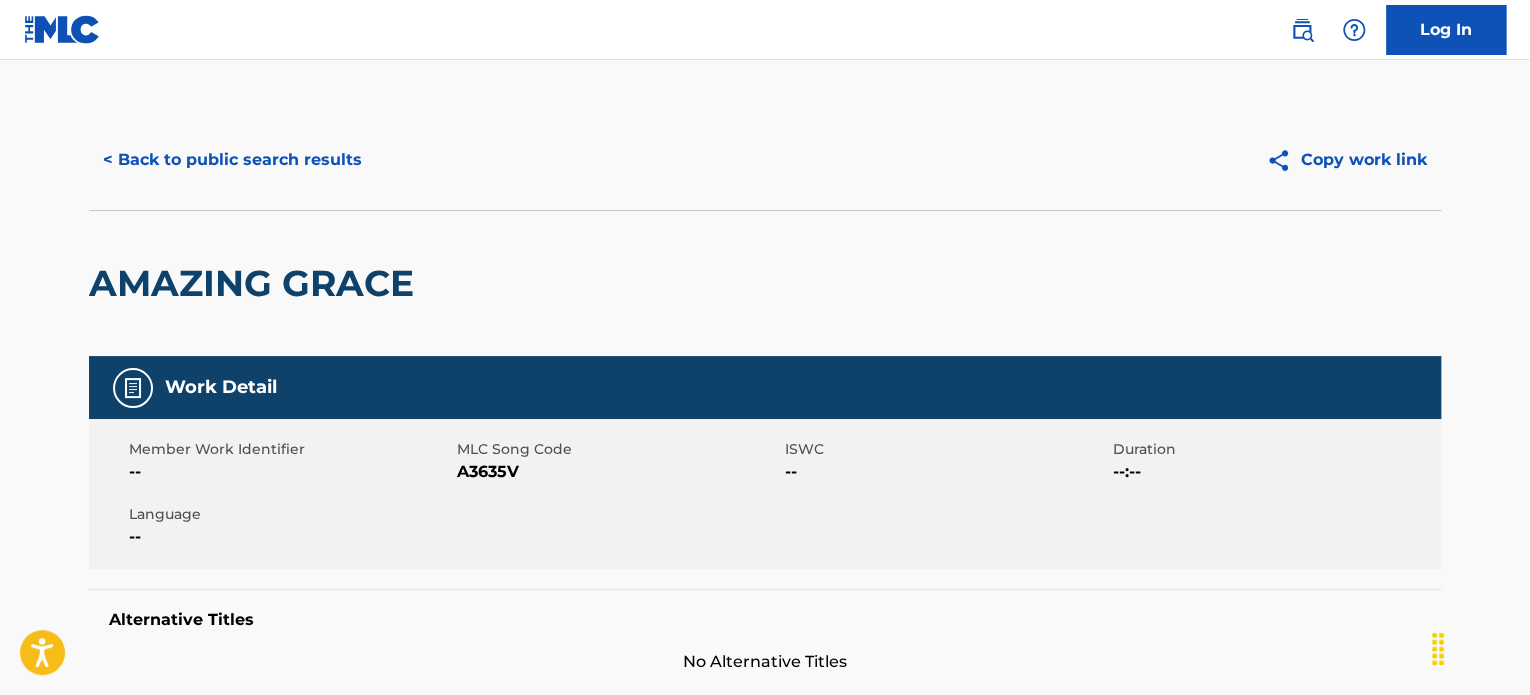 click on "< Back to public search results" at bounding box center [232, 160] 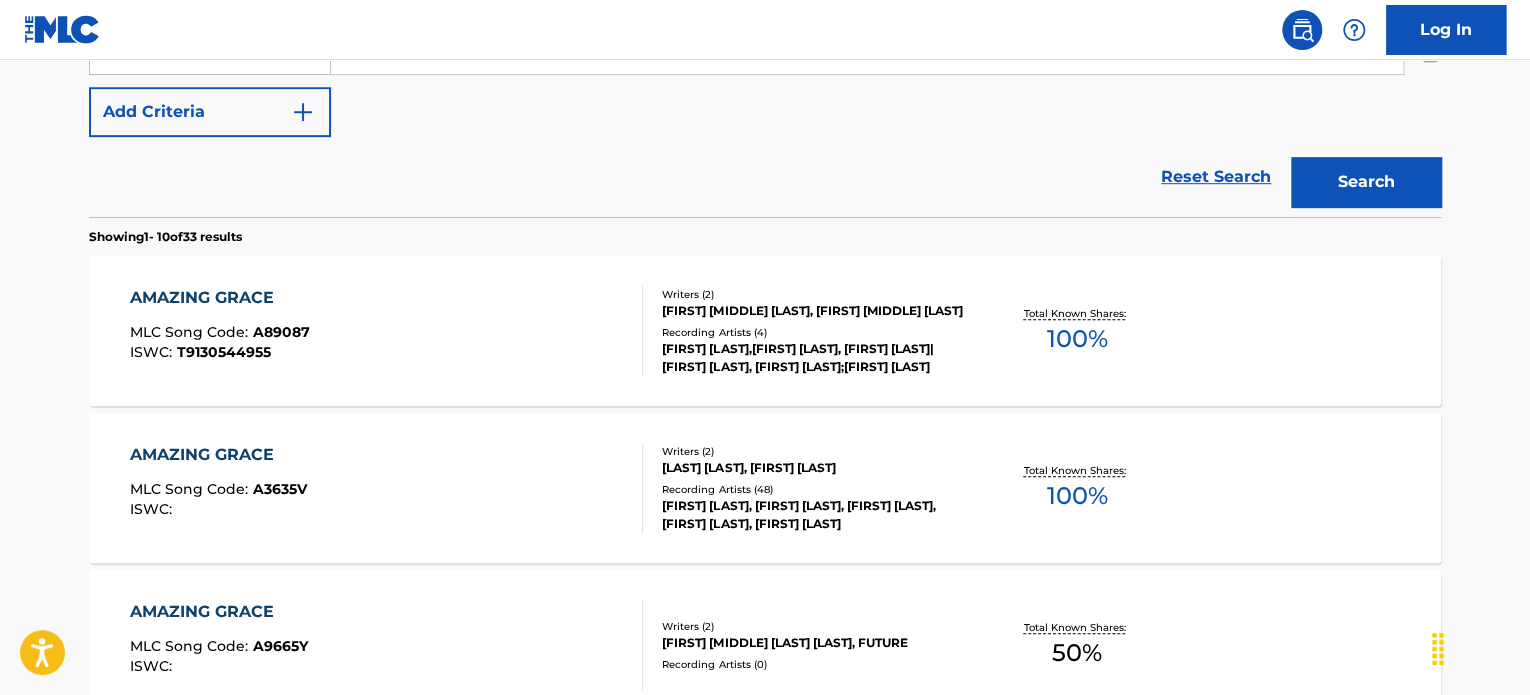 scroll, scrollTop: 413, scrollLeft: 0, axis: vertical 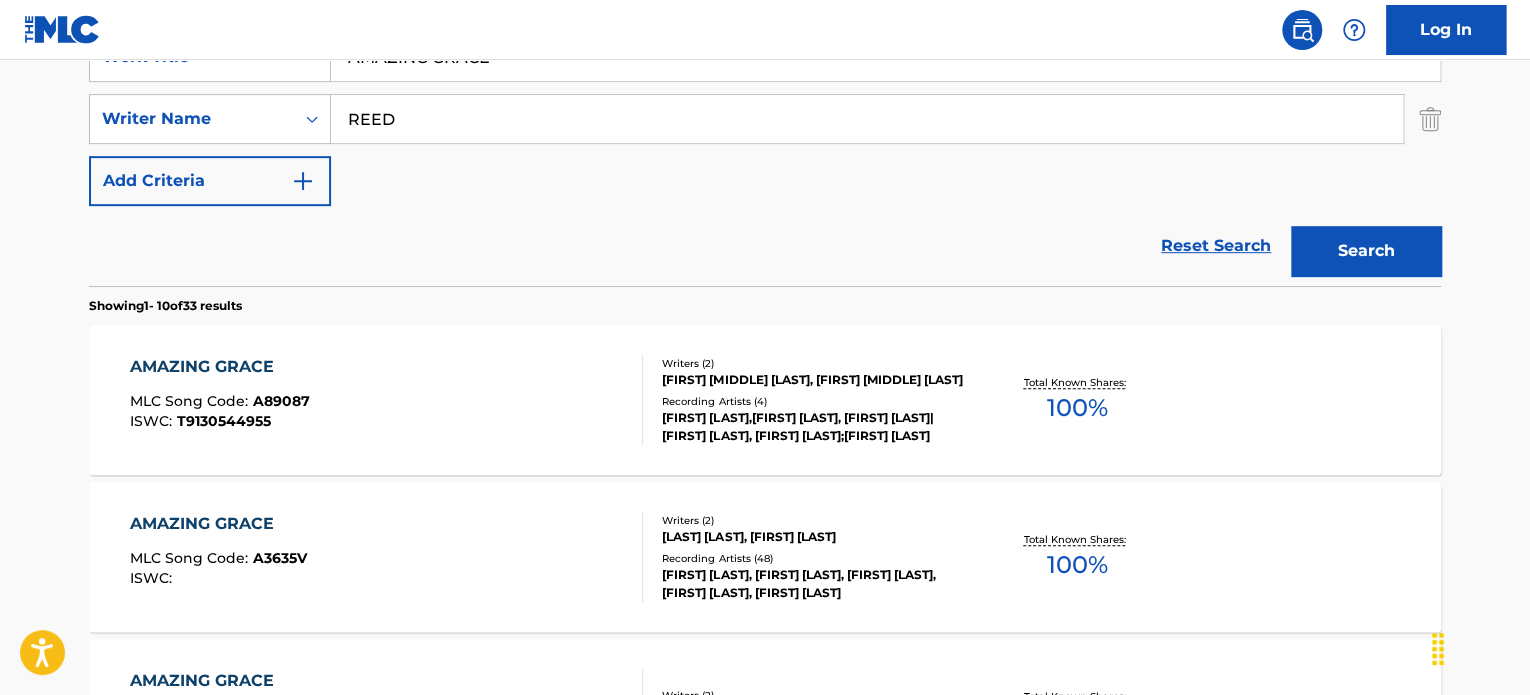 click on "REED" at bounding box center (867, 119) 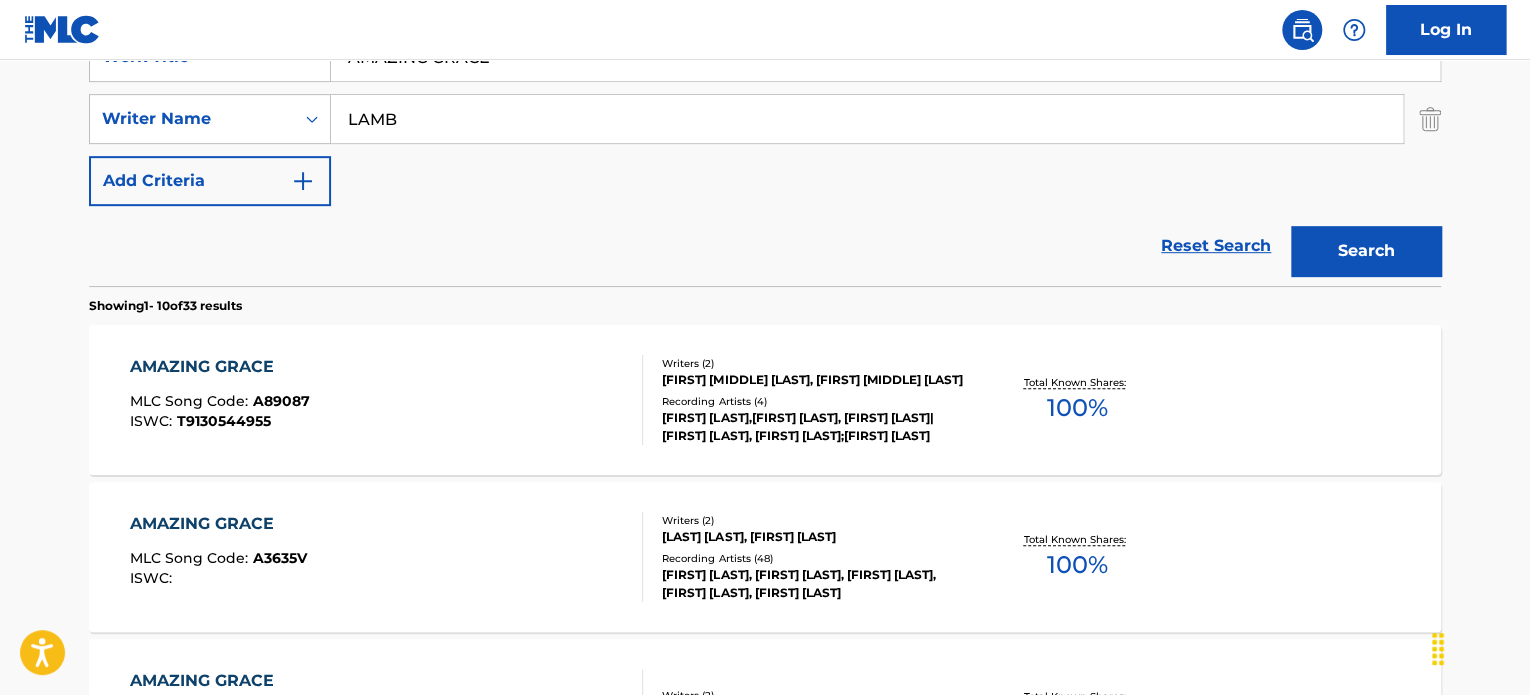 click on "LAMB" at bounding box center [867, 119] 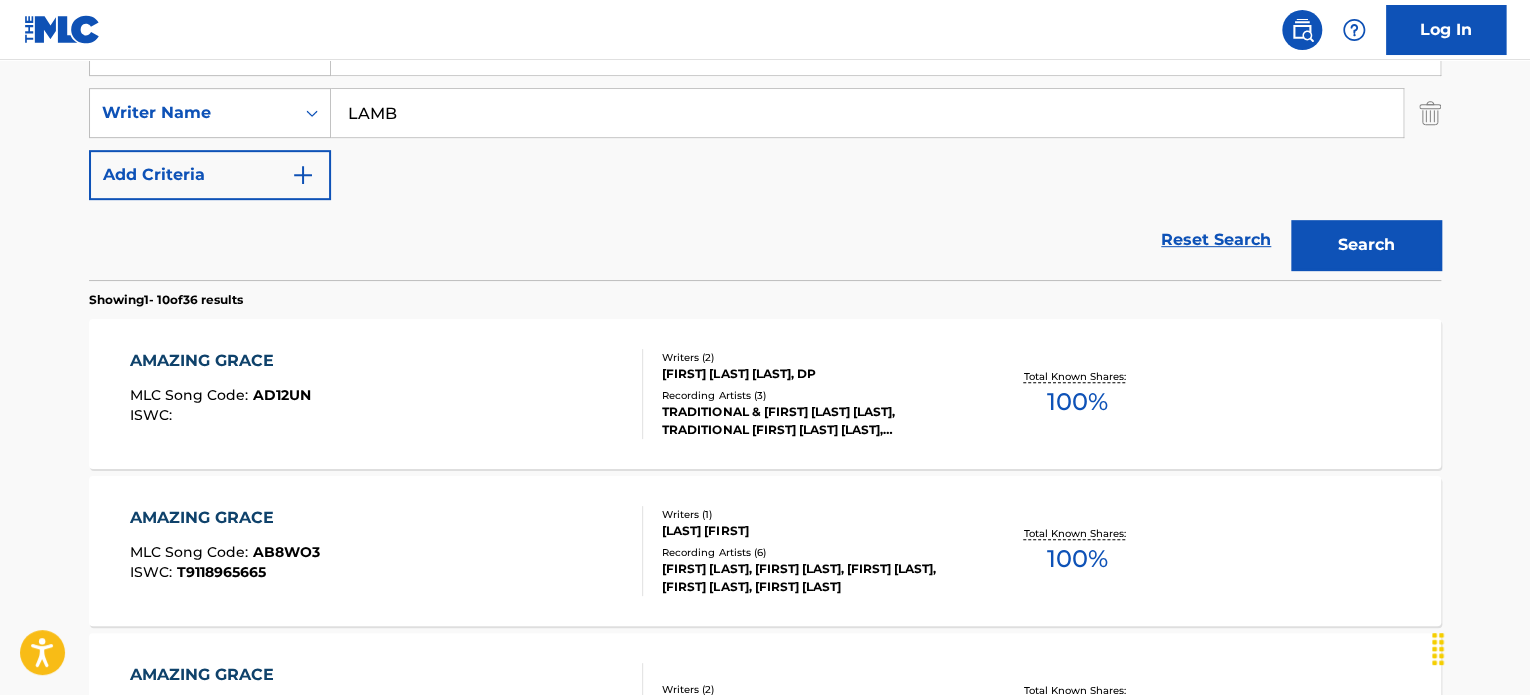scroll, scrollTop: 513, scrollLeft: 0, axis: vertical 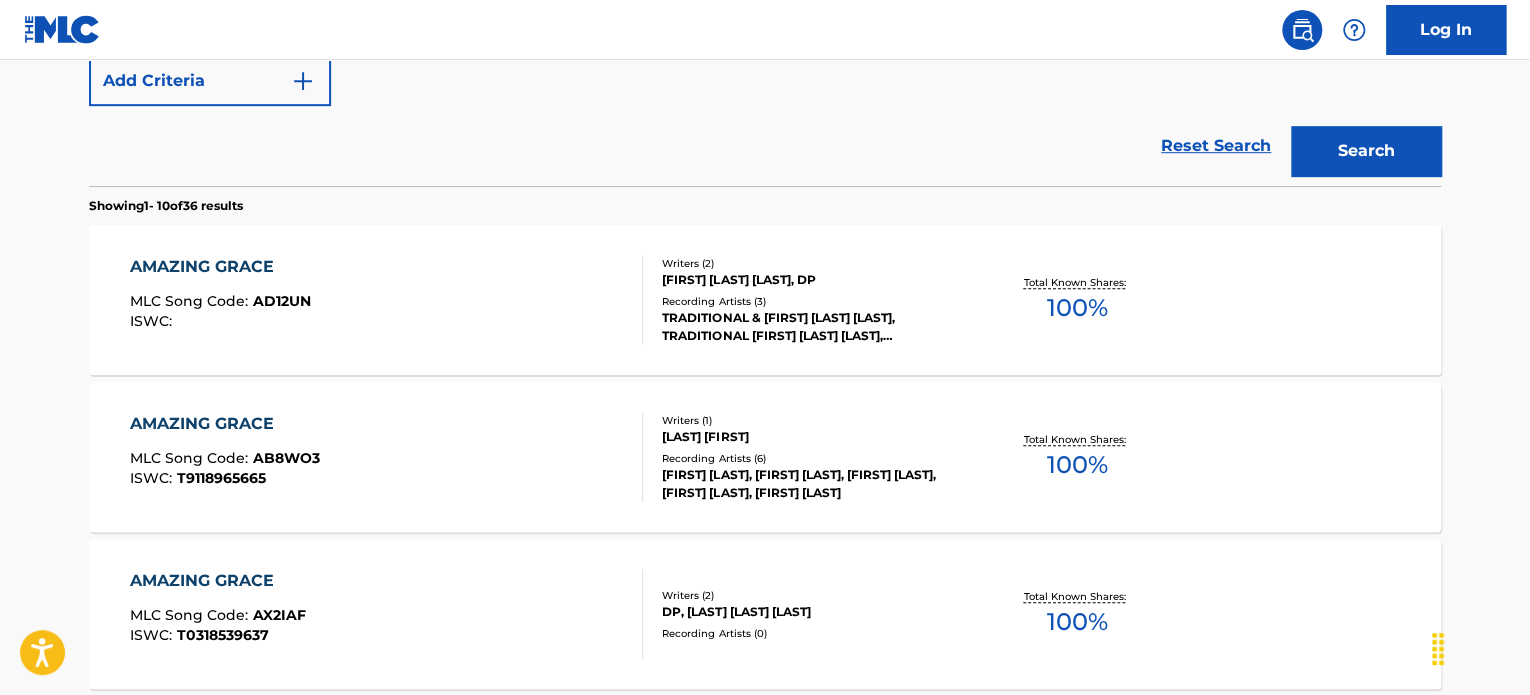 click on "AMAZING GRACE MLC Song Code : AD12UN ISWC :" at bounding box center (387, 300) 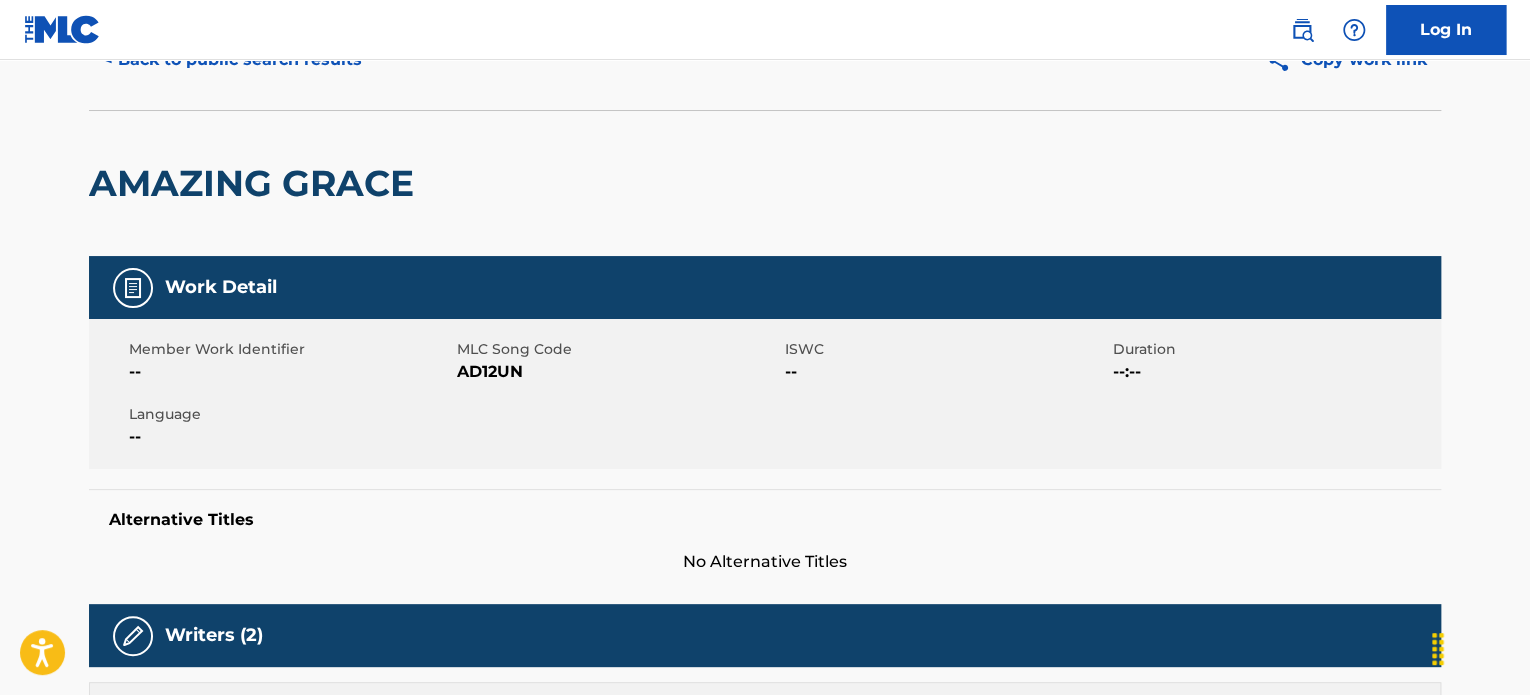 scroll, scrollTop: 0, scrollLeft: 0, axis: both 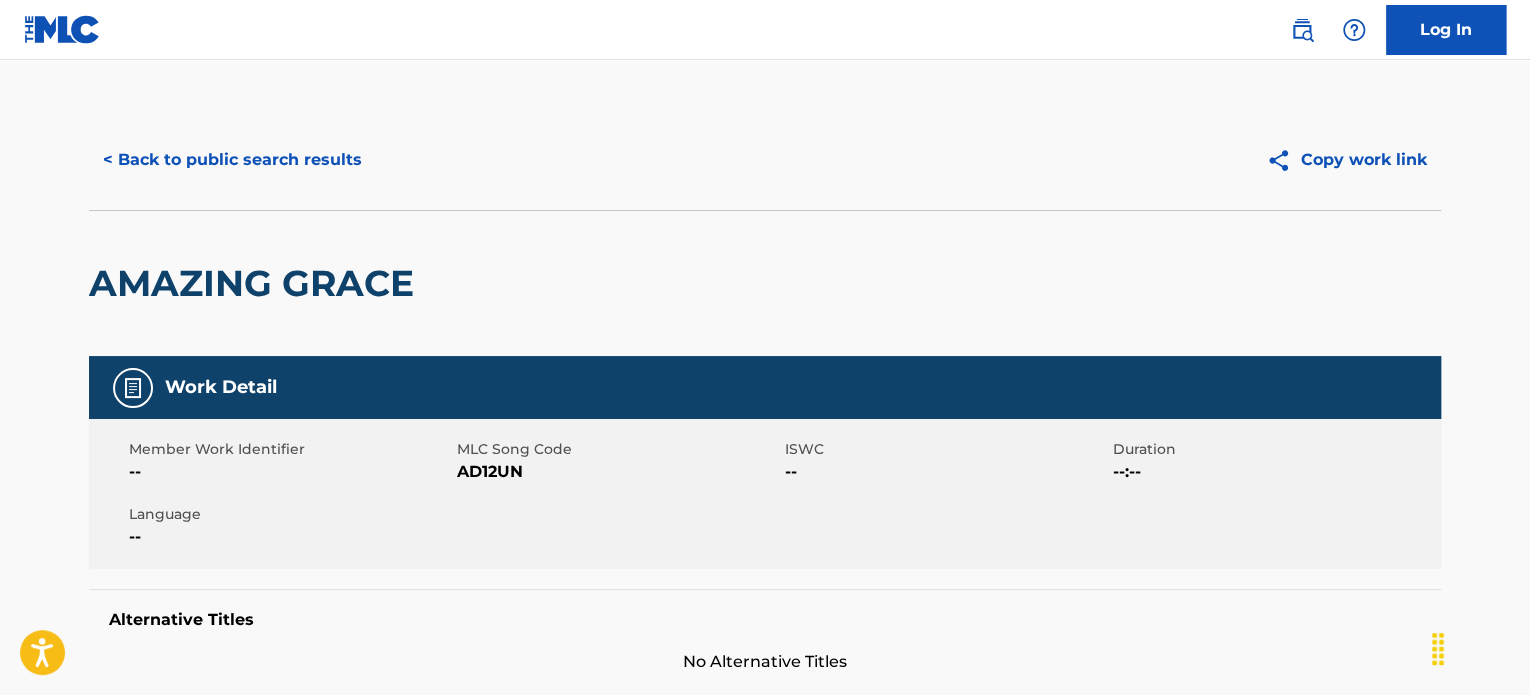 click on "< Back to public search results" at bounding box center (232, 160) 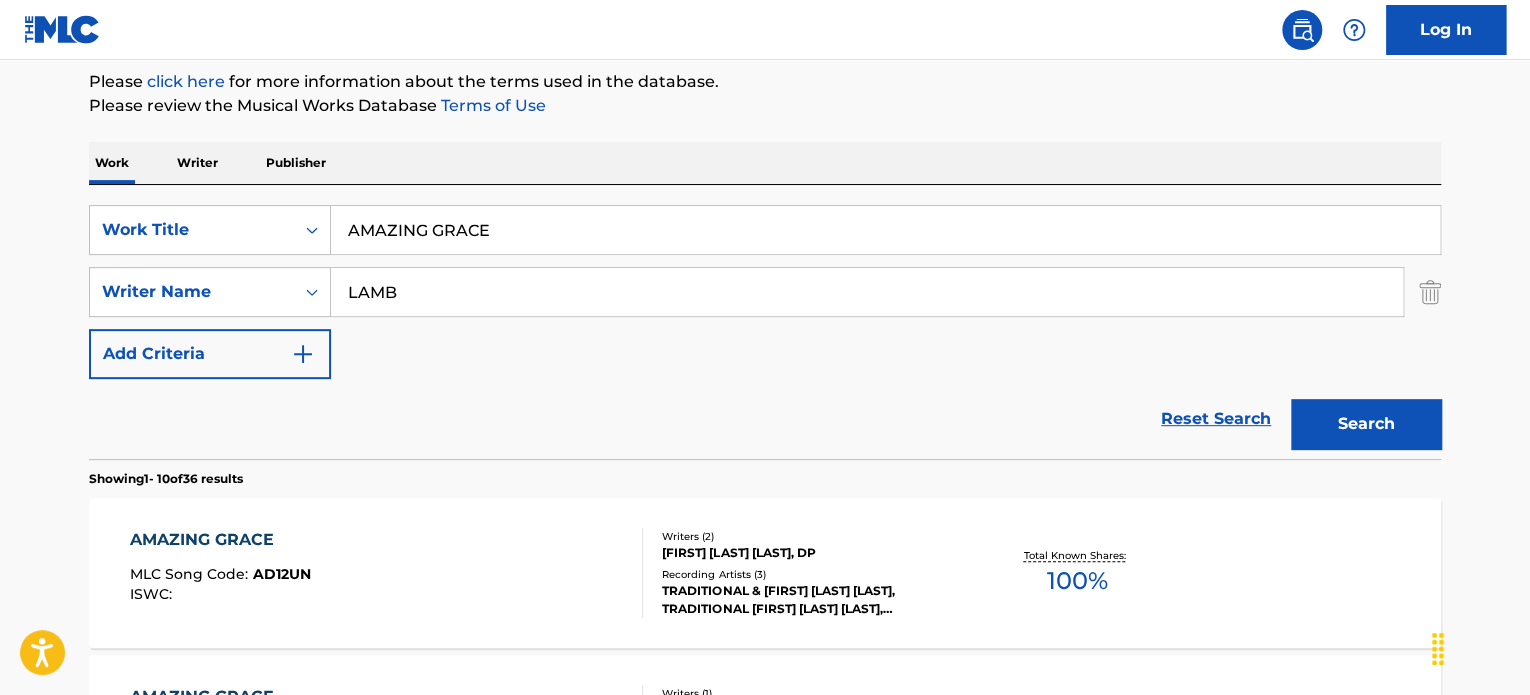 scroll, scrollTop: 227, scrollLeft: 0, axis: vertical 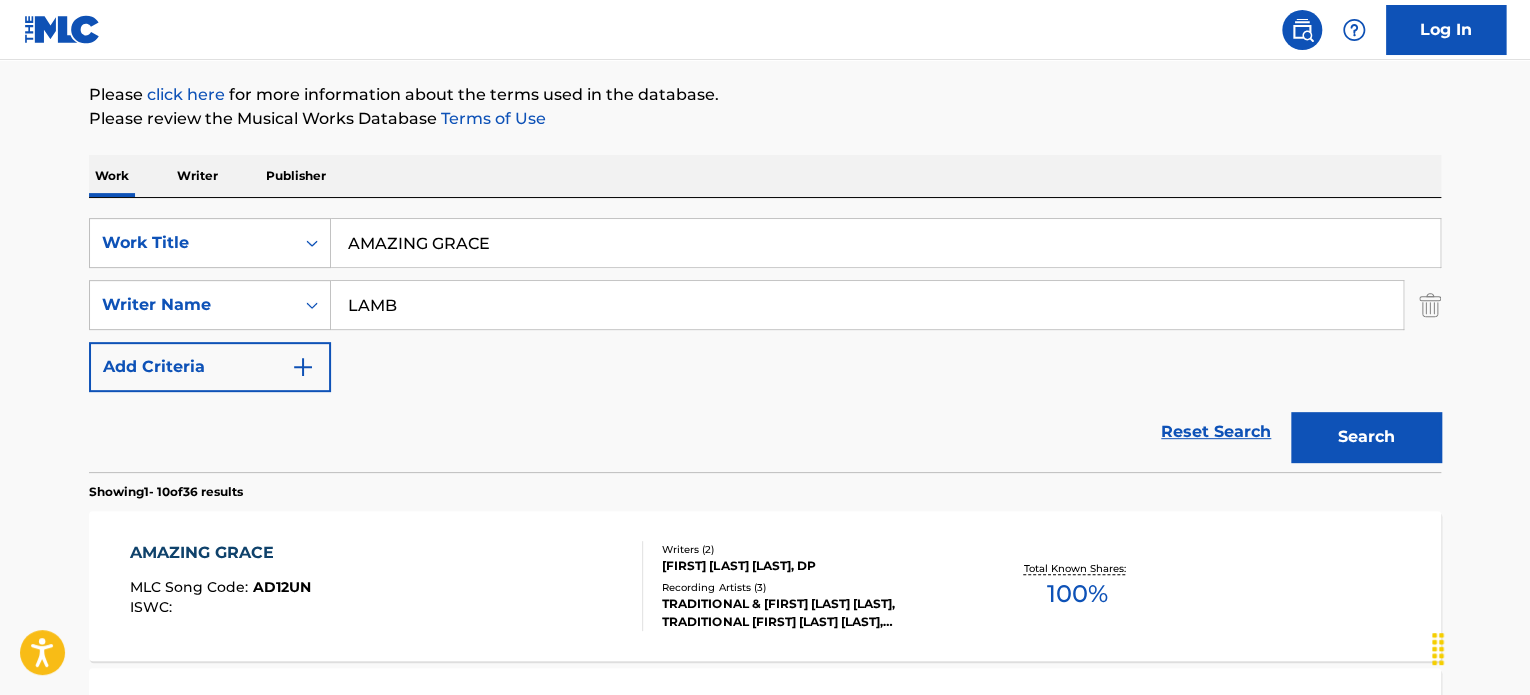 click on "AMAZING GRACE" at bounding box center [885, 243] 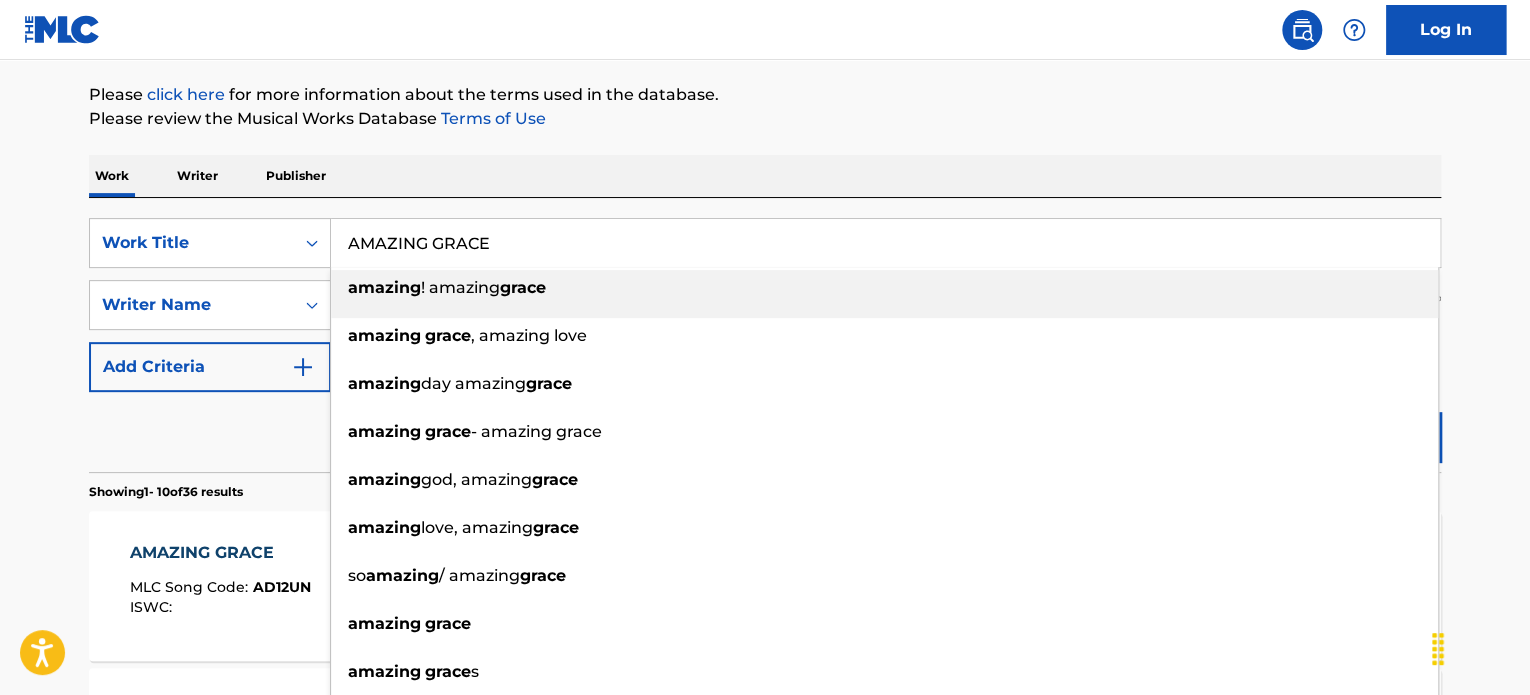 paste on "Breathe In Spring" 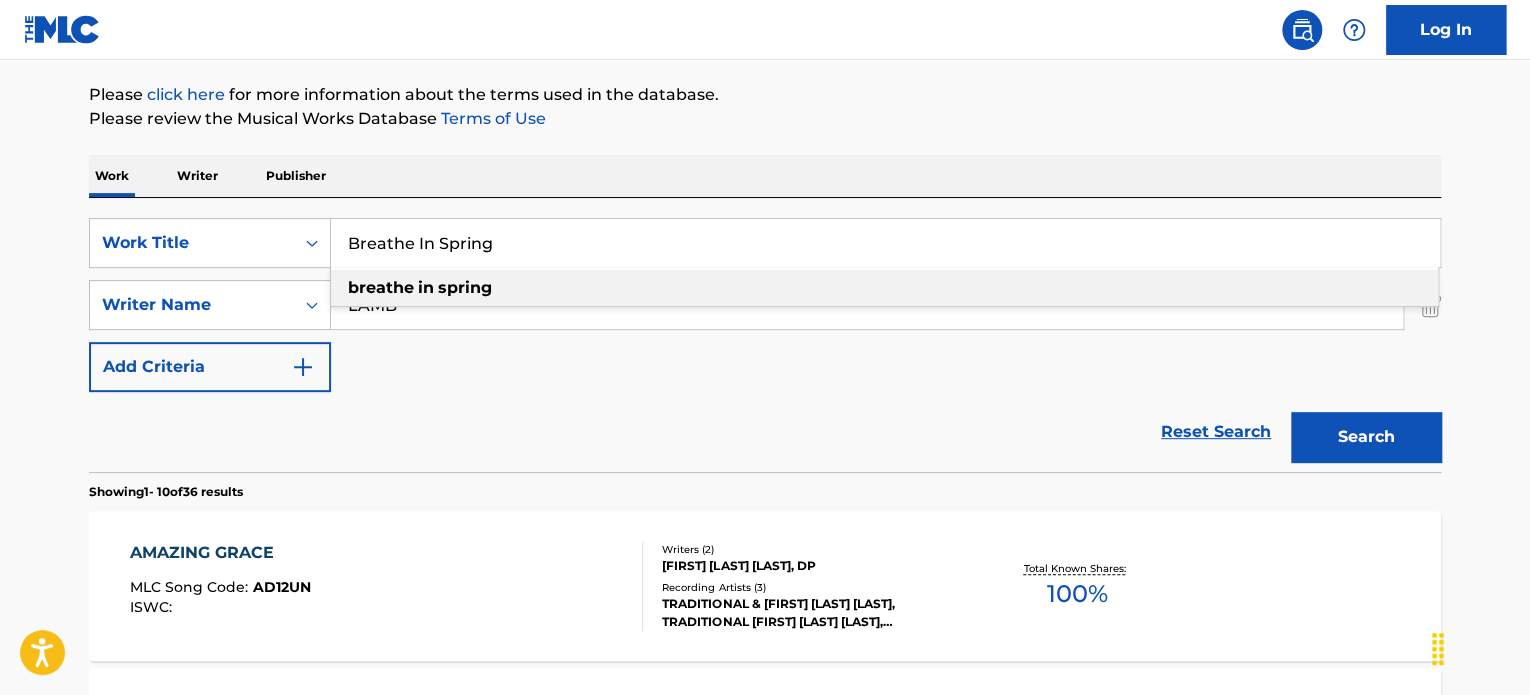 type on "Breathe In Spring" 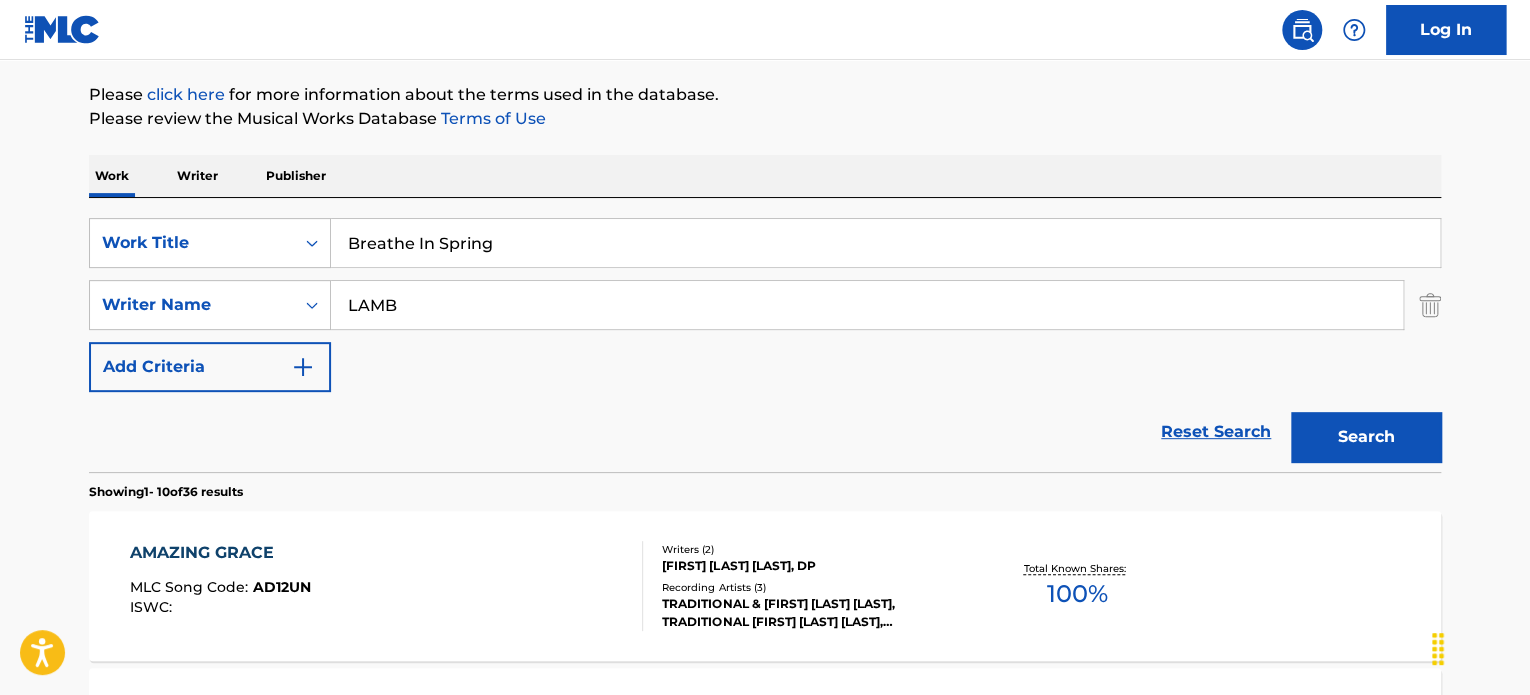 click on "LAMB" at bounding box center [867, 305] 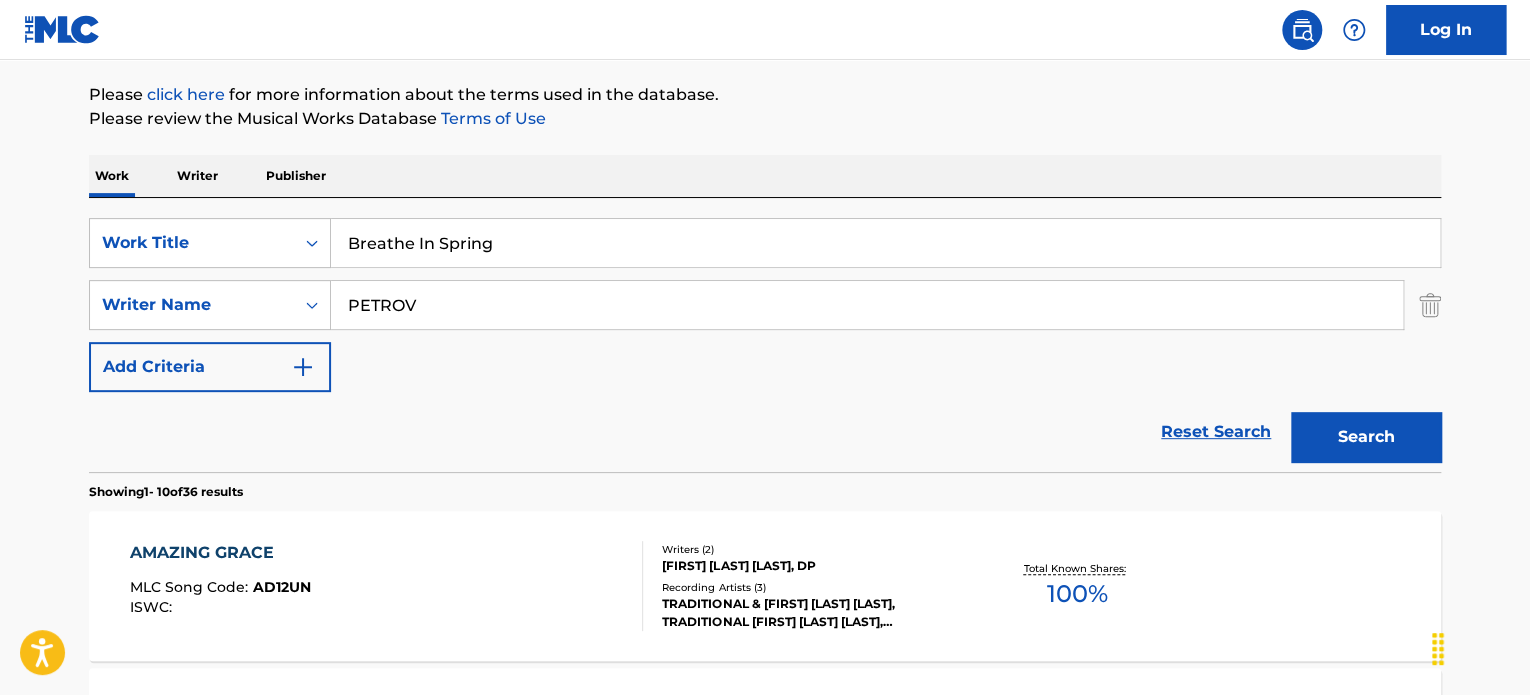 click on "PETROV" at bounding box center [867, 305] 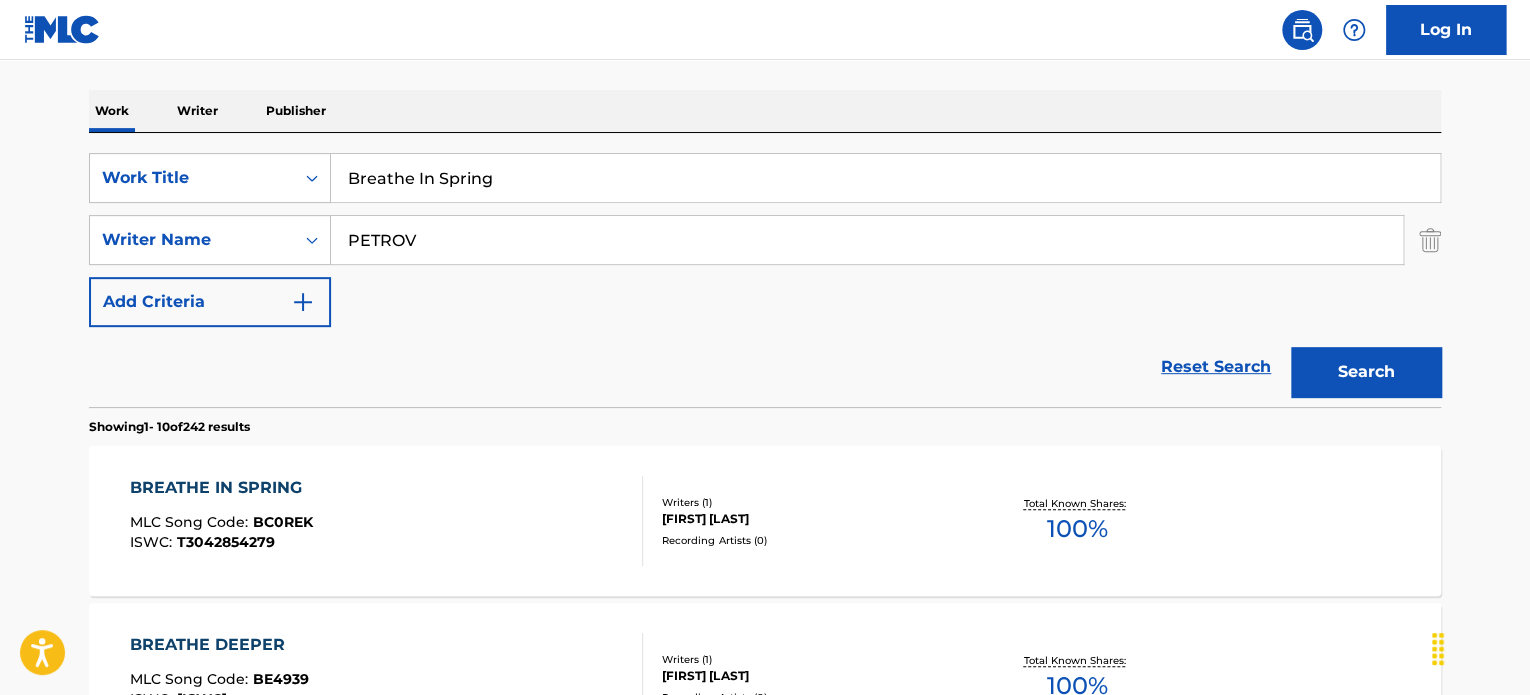 scroll, scrollTop: 327, scrollLeft: 0, axis: vertical 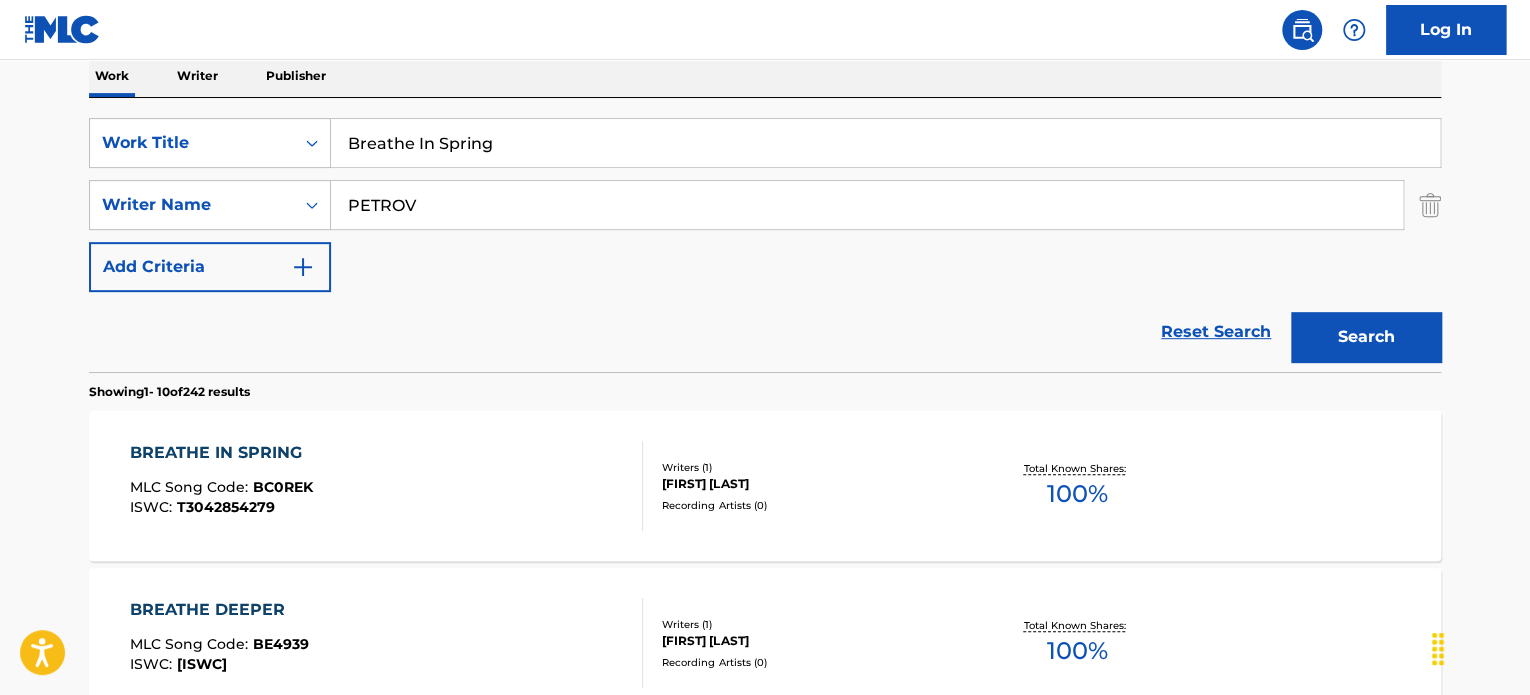 click on "BREATHE IN SPRING MLC Song Code : BC0REK ISWC : [ISWC]" at bounding box center (387, 486) 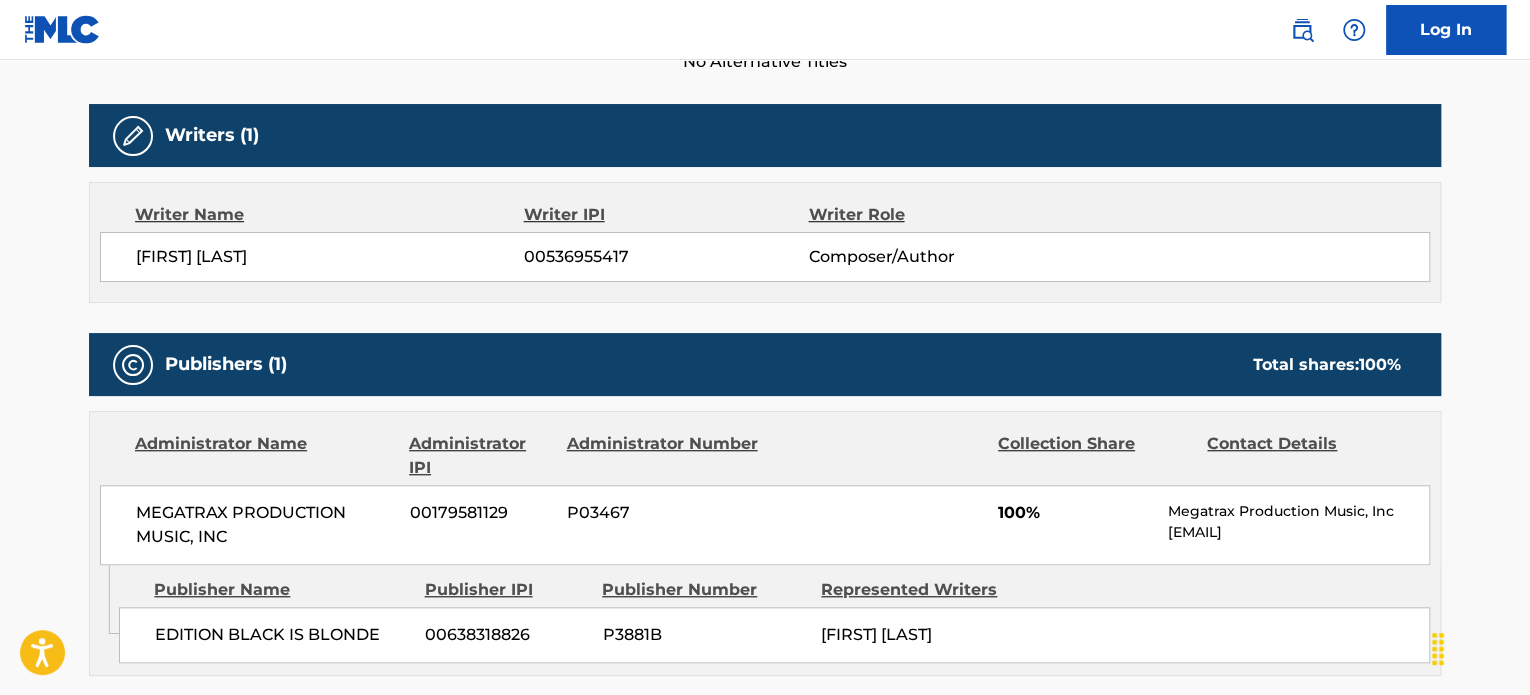 scroll, scrollTop: 562, scrollLeft: 0, axis: vertical 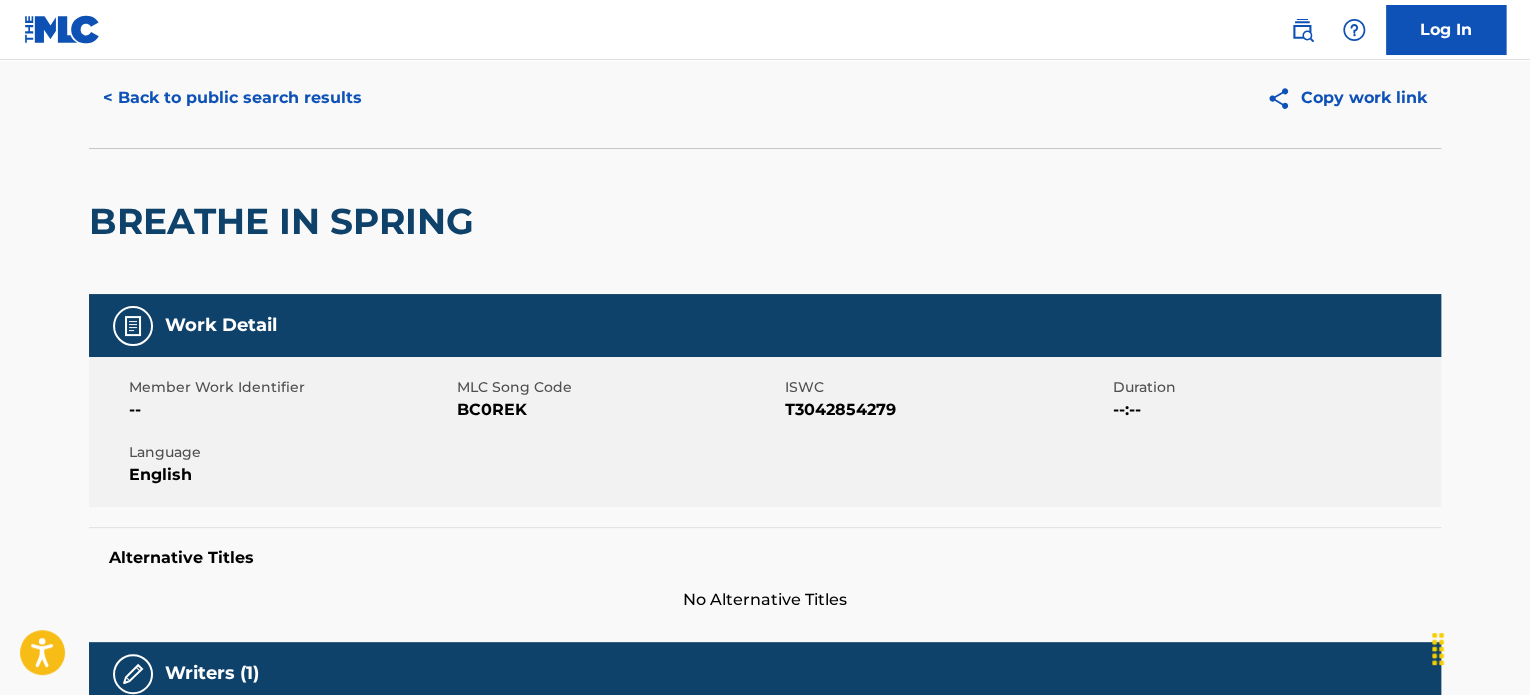 click on "< Back to public search results" at bounding box center (232, 98) 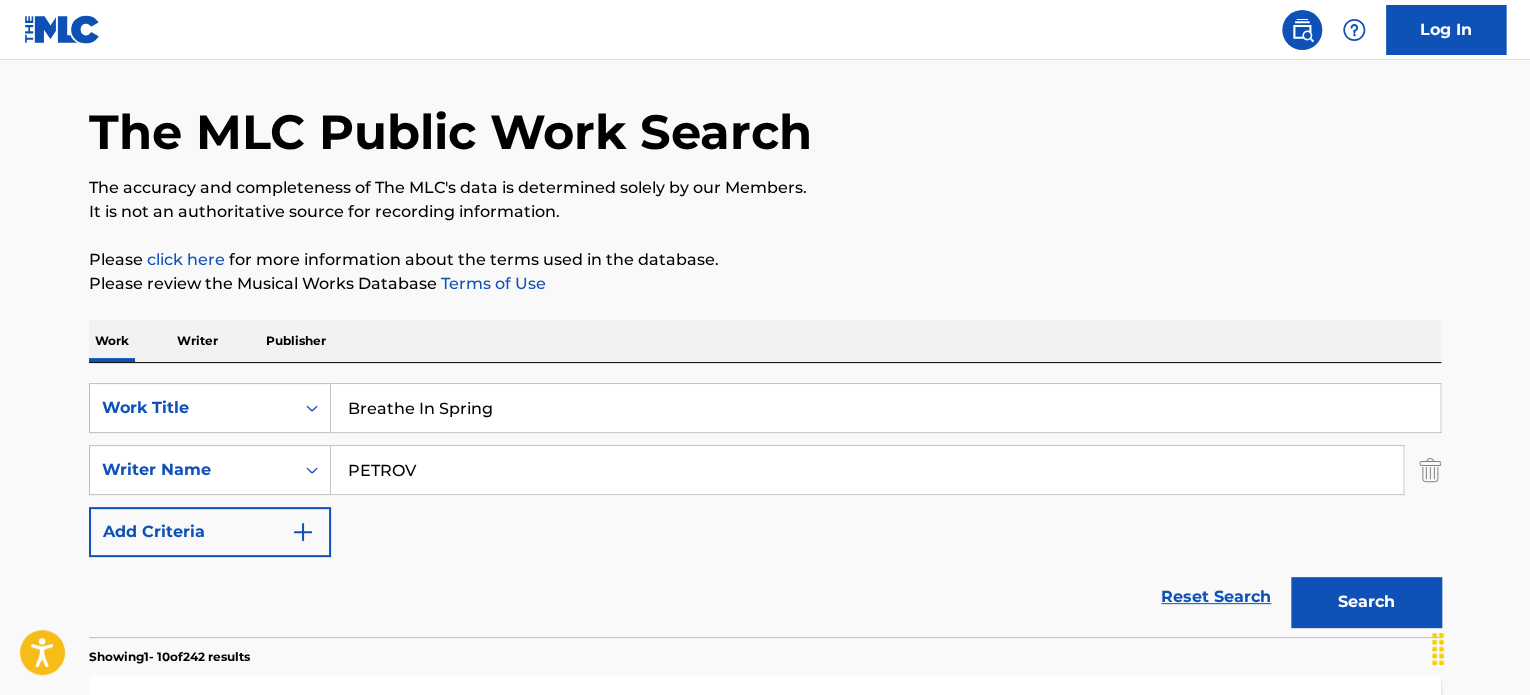 scroll, scrollTop: 327, scrollLeft: 0, axis: vertical 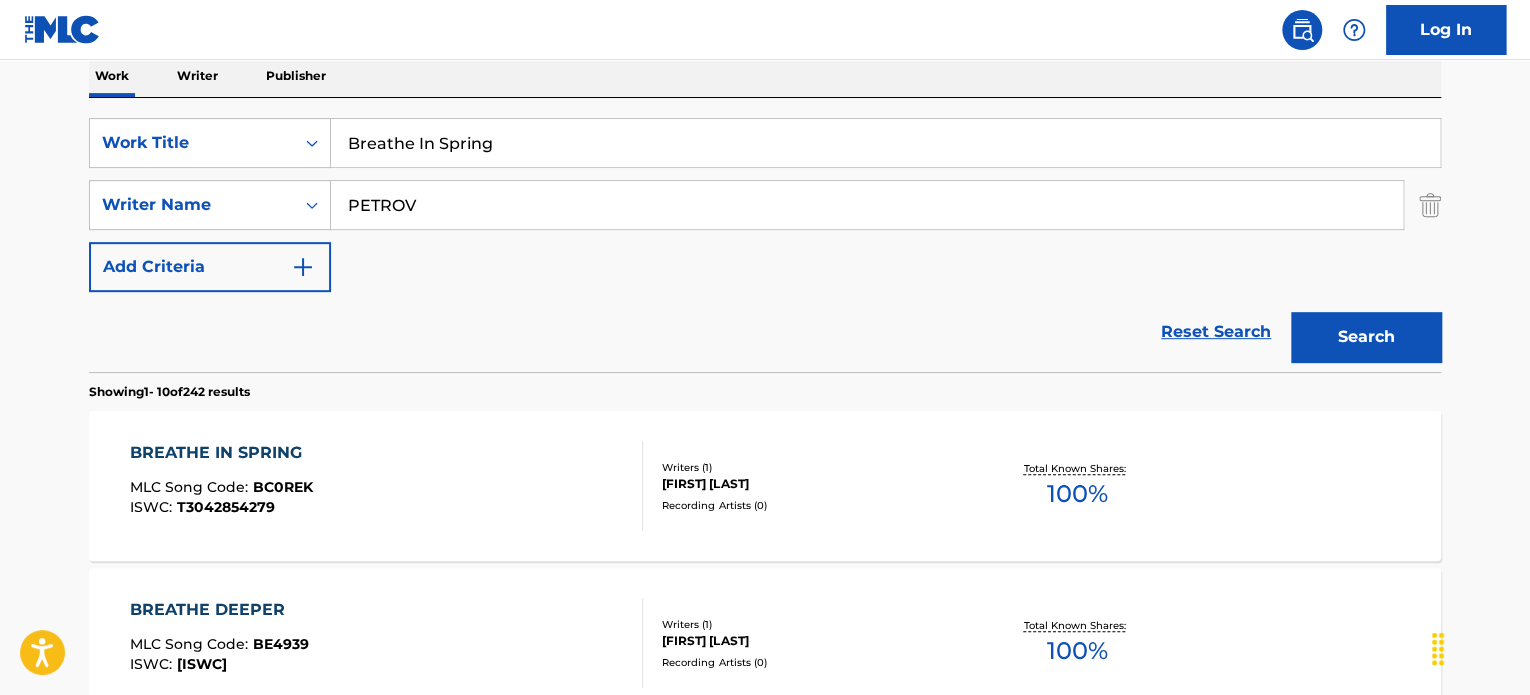 click on "Breathe In Spring" at bounding box center [885, 143] 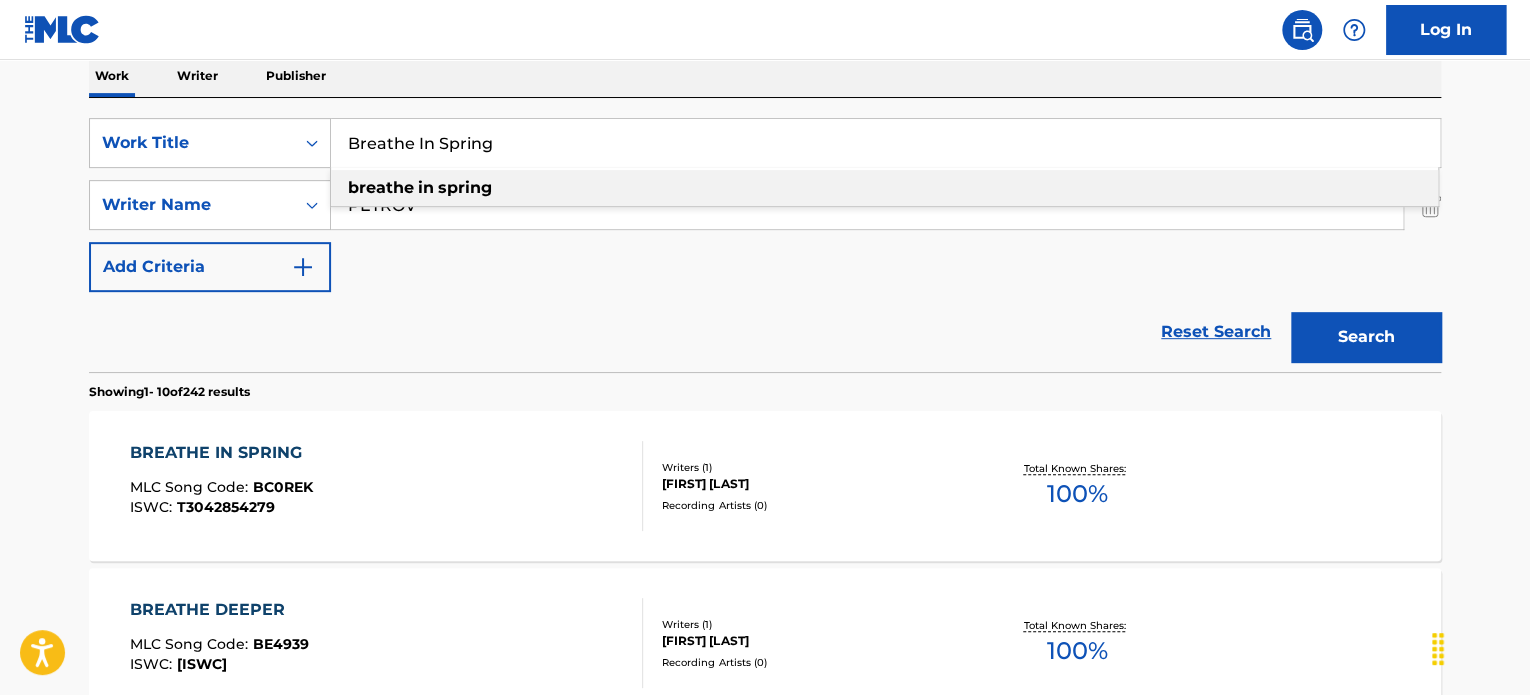 paste on "Spring Days" 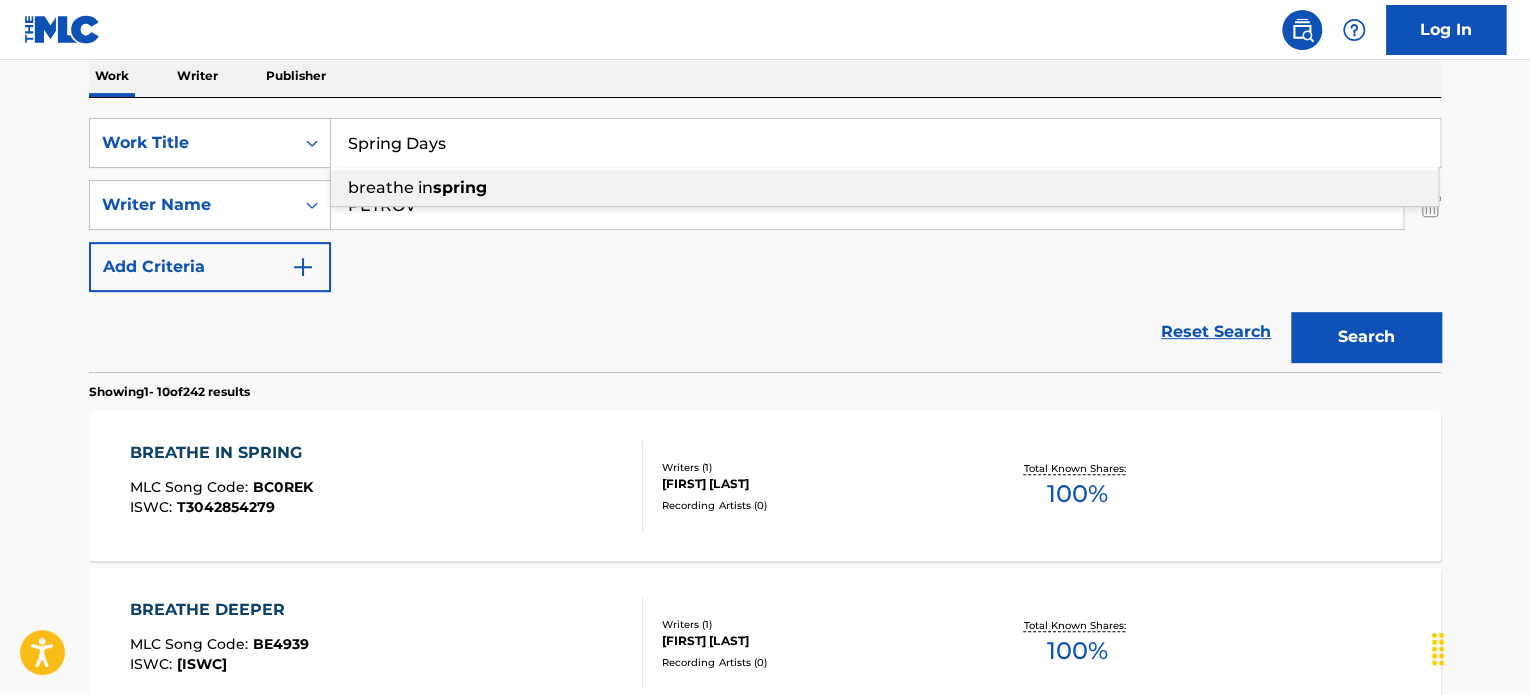 type on "Spring Days" 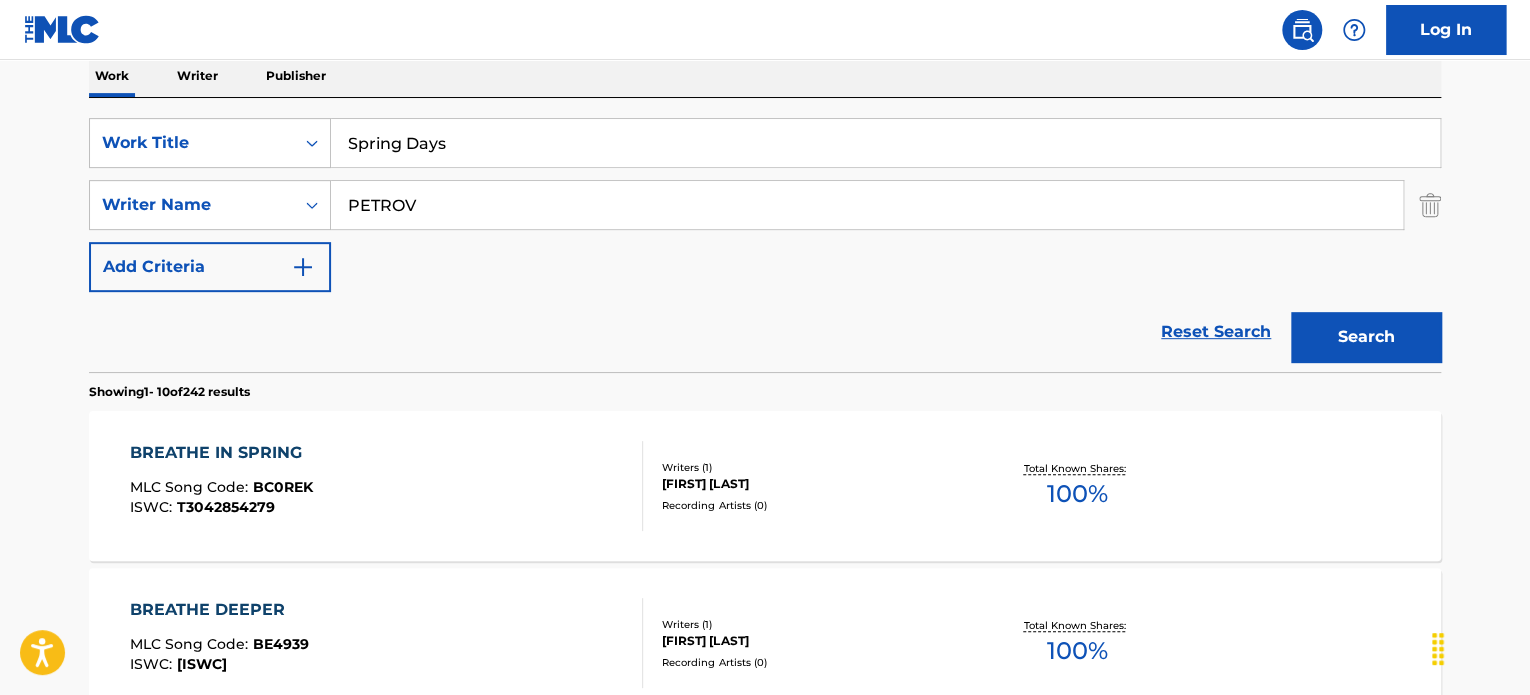 click on "Reset Search Search" at bounding box center (765, 332) 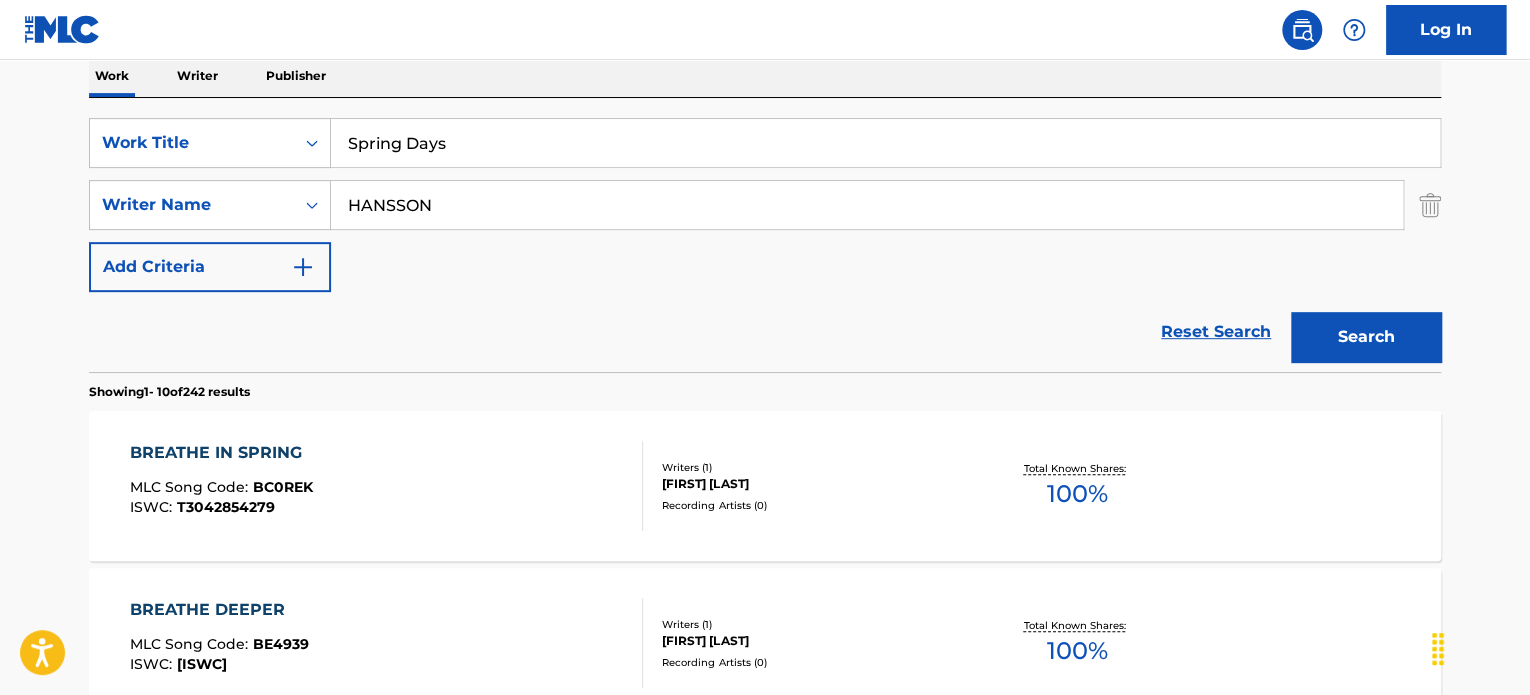click on "HANSSON" at bounding box center (867, 205) 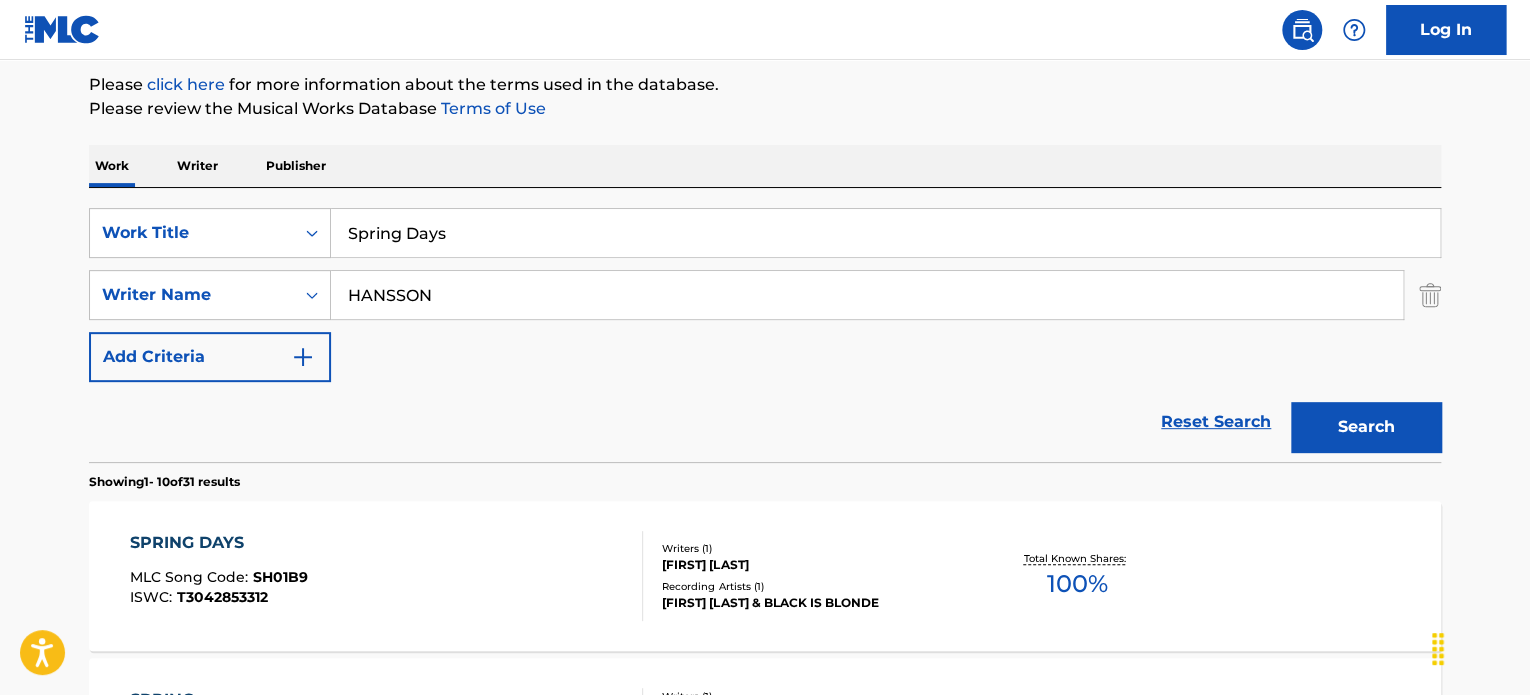 scroll, scrollTop: 327, scrollLeft: 0, axis: vertical 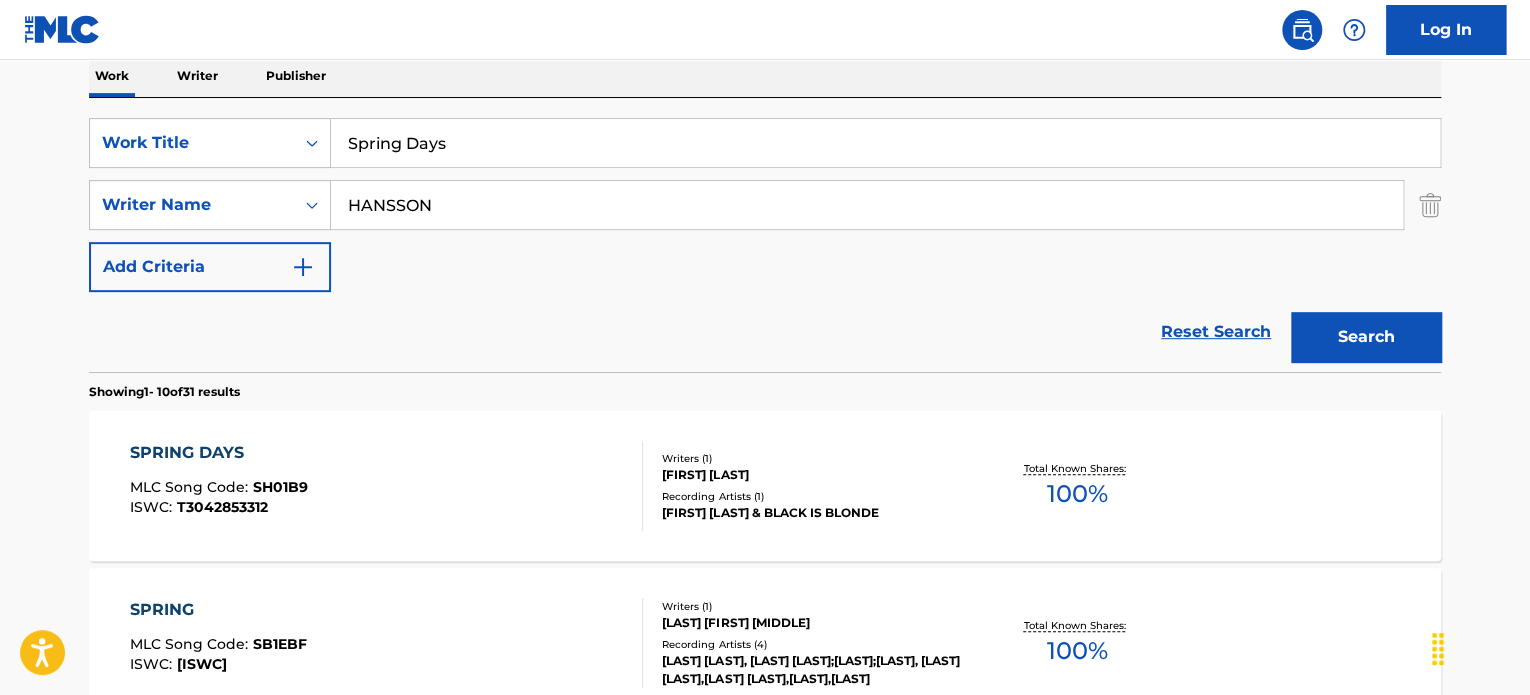 click on "SPRING FOREST MLC Song Code : SH01B9 ISWC : [ISWC] Writers ( 1 ) [FIRST] [LAST] Recording Artists ( 1 ) [FIRST] [LAST] & BLACK IS BLONDE Total Known Shares: 100 %" at bounding box center (765, 486) 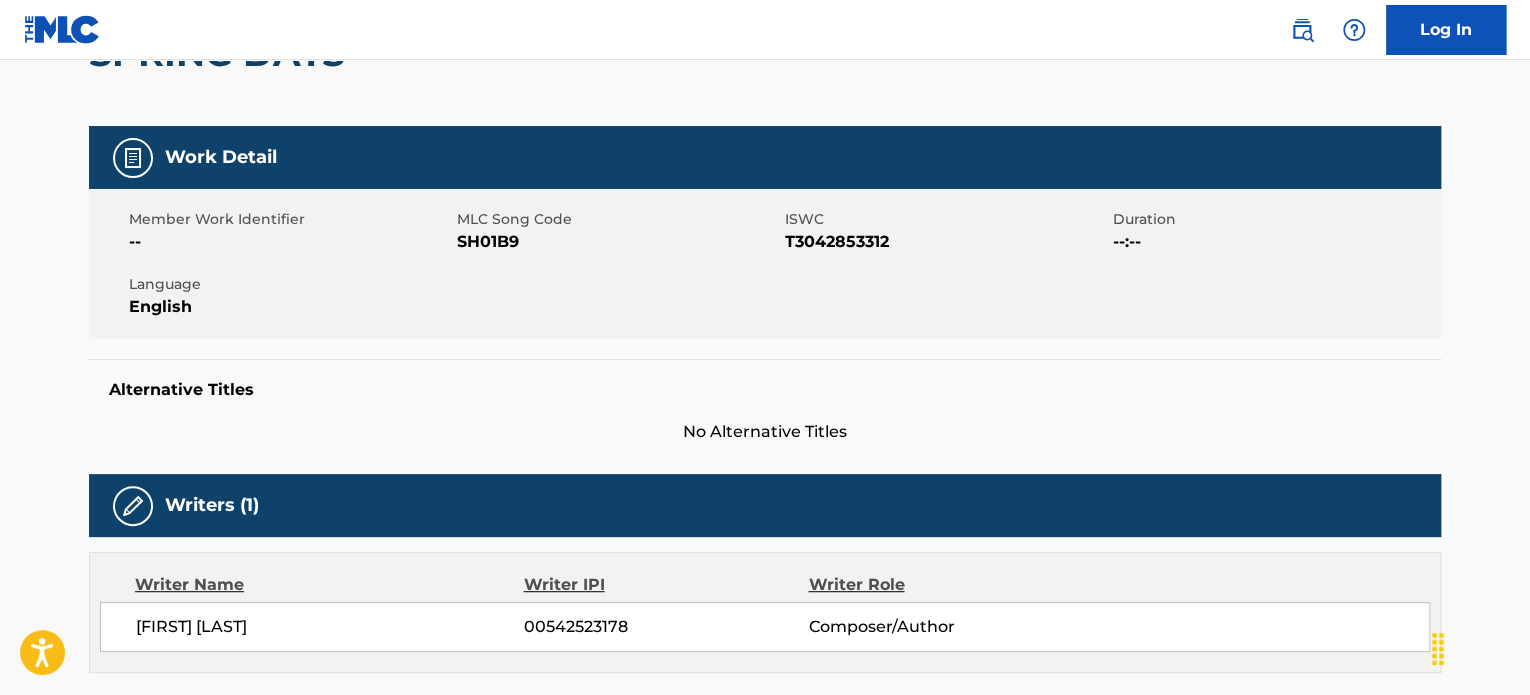 scroll, scrollTop: 0, scrollLeft: 0, axis: both 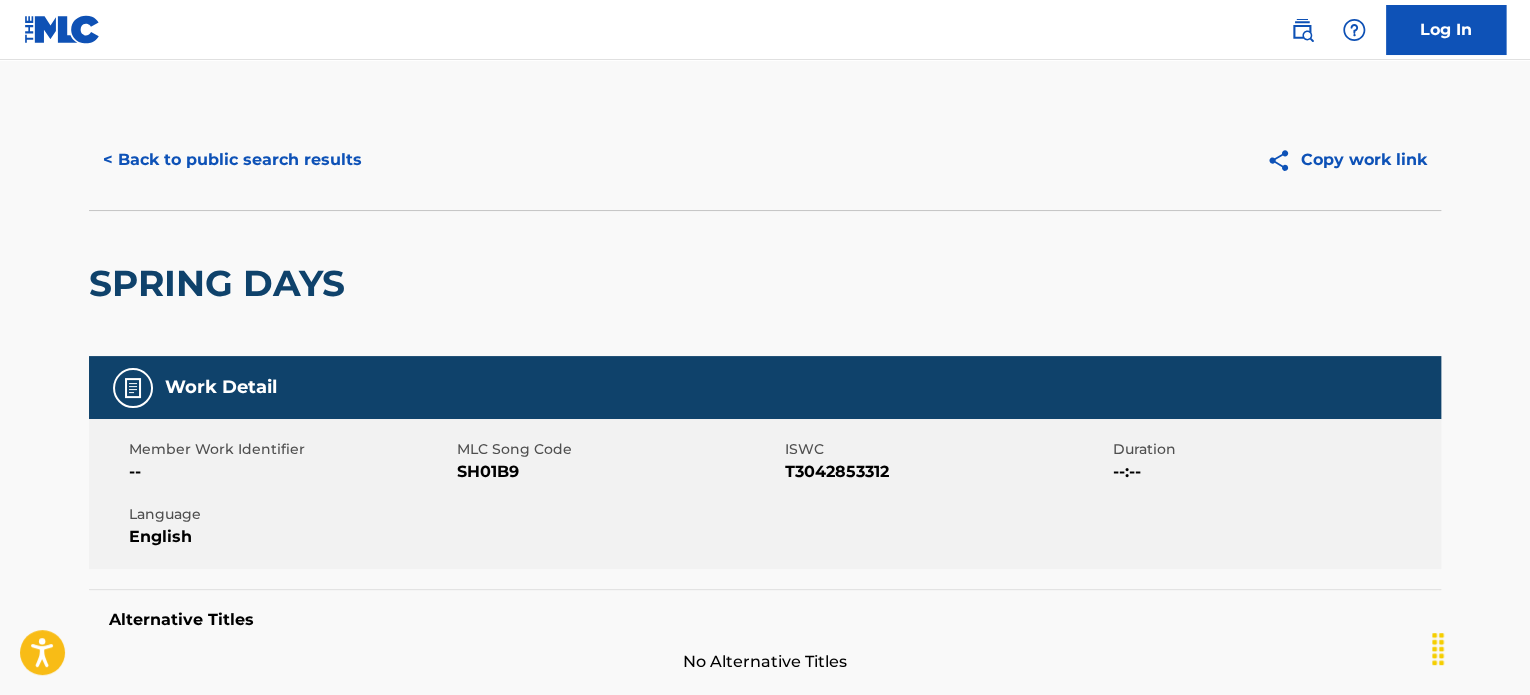 click on "< Back to public search results" at bounding box center (232, 160) 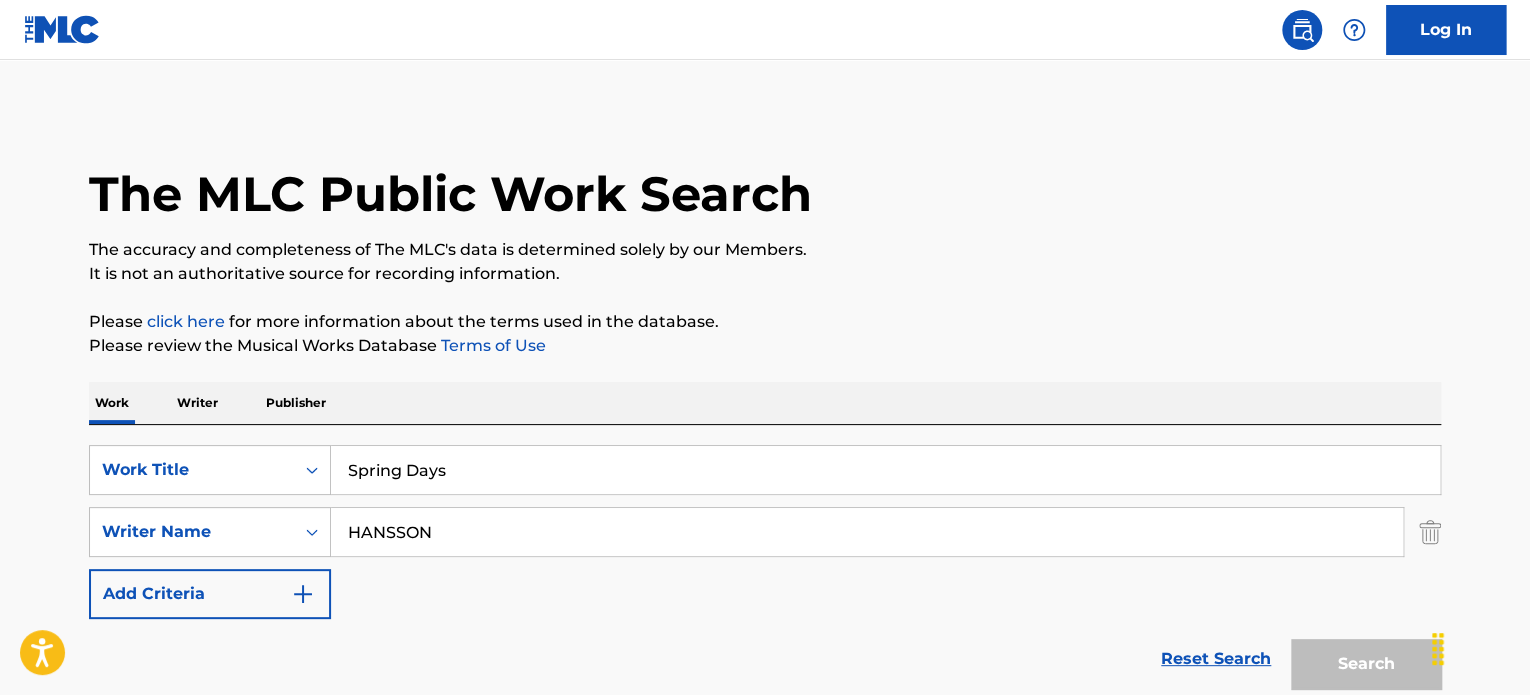 scroll, scrollTop: 327, scrollLeft: 0, axis: vertical 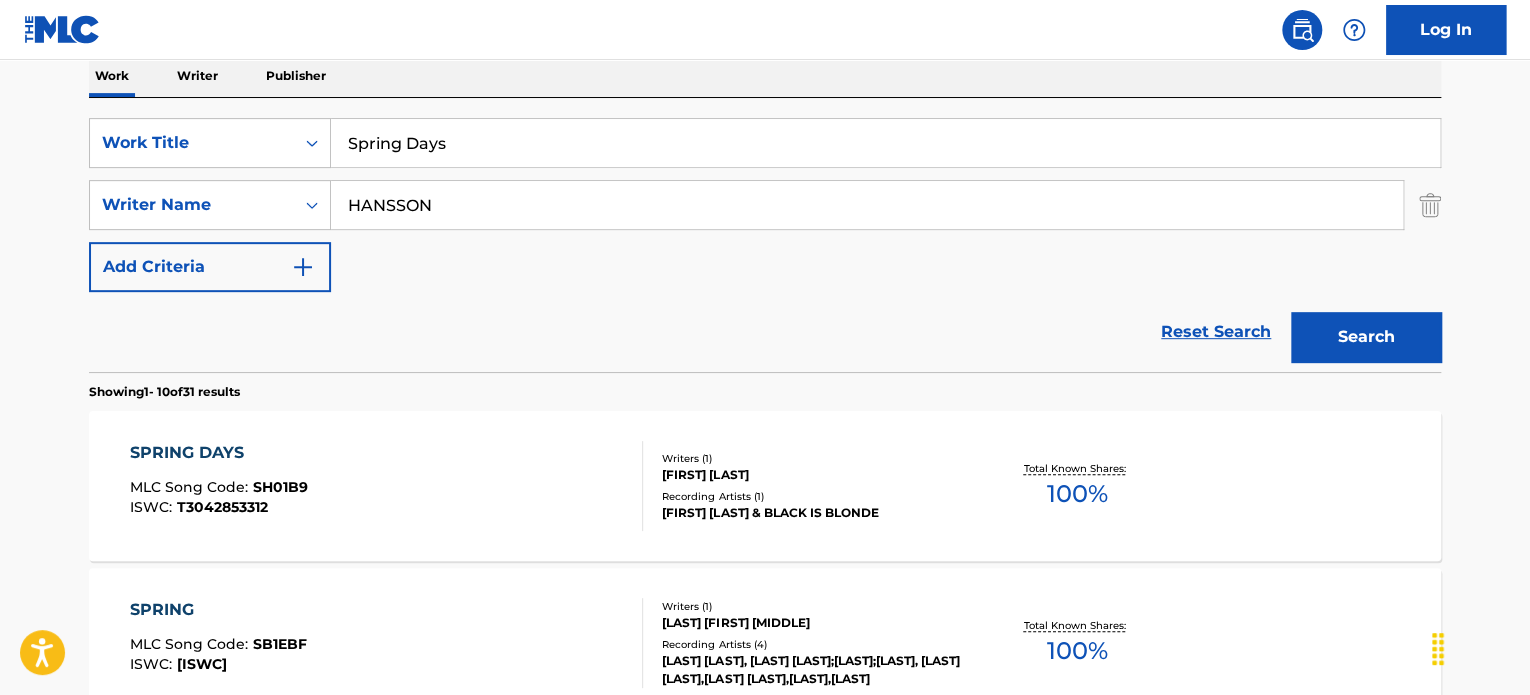 click on "Spring Days" at bounding box center [885, 143] 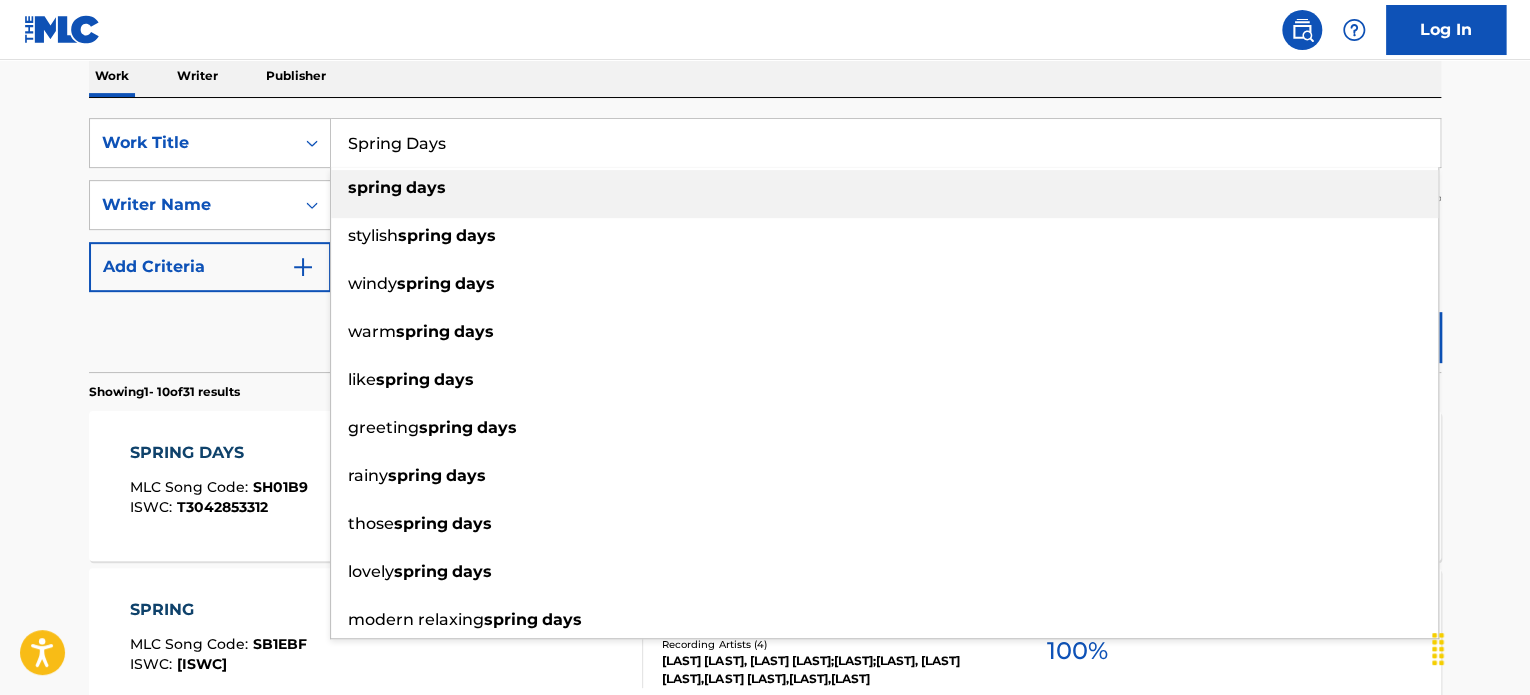 paste on "Open The Window" 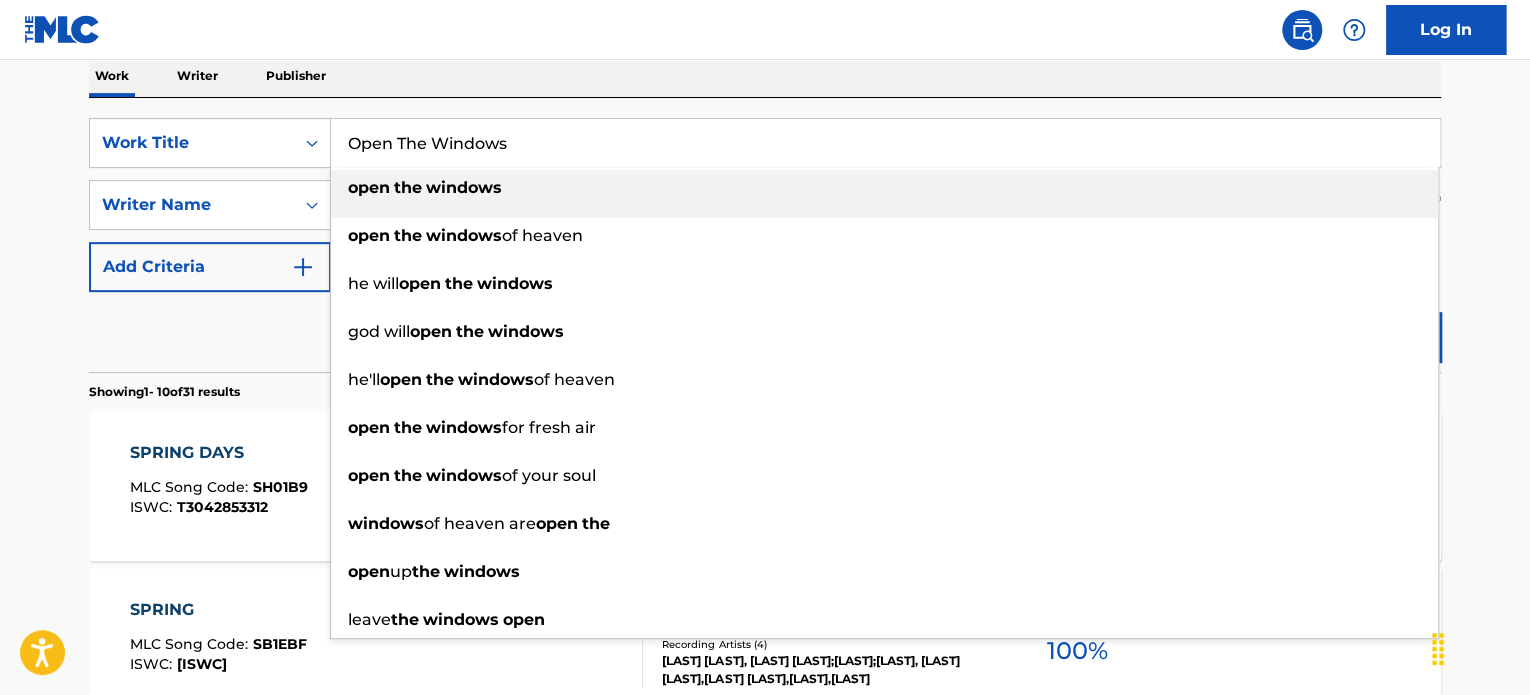 type on "Open The Windows" 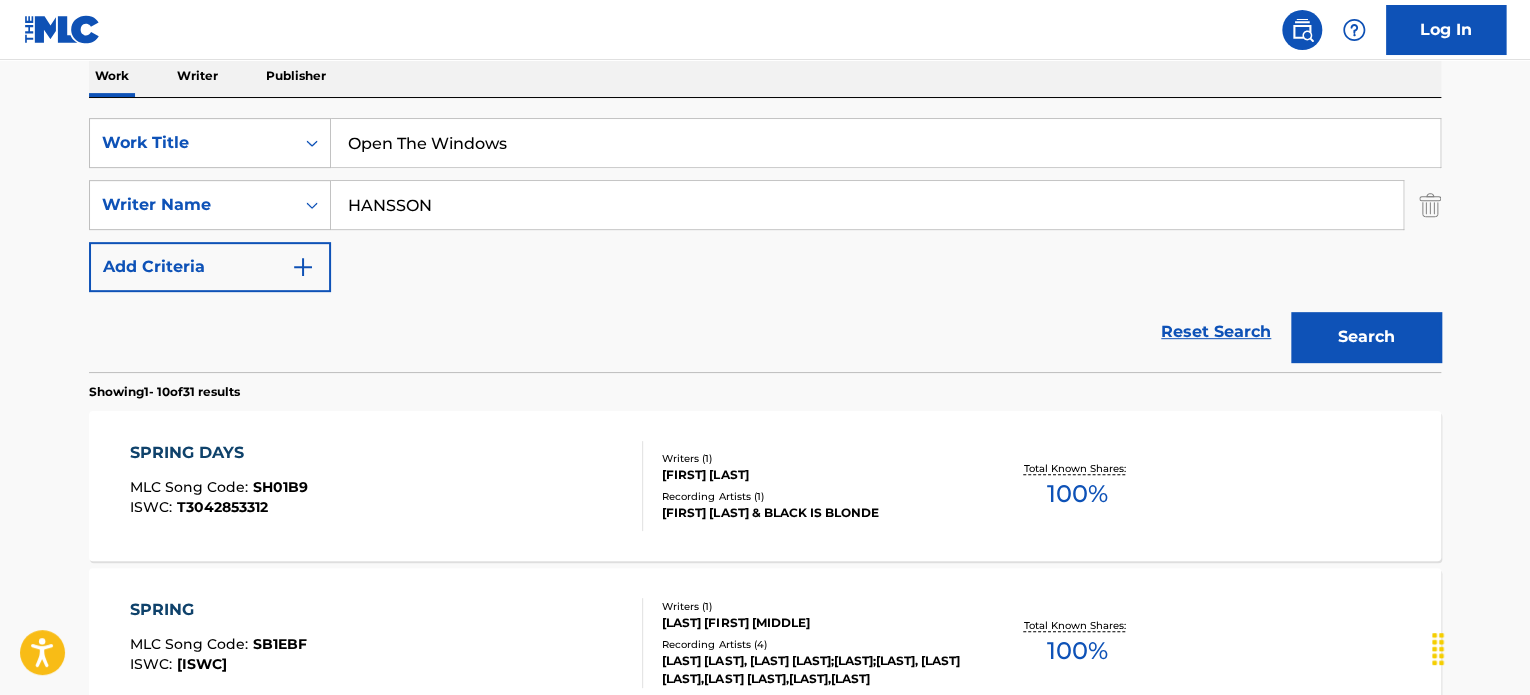 click on "HANSSON" at bounding box center [867, 205] 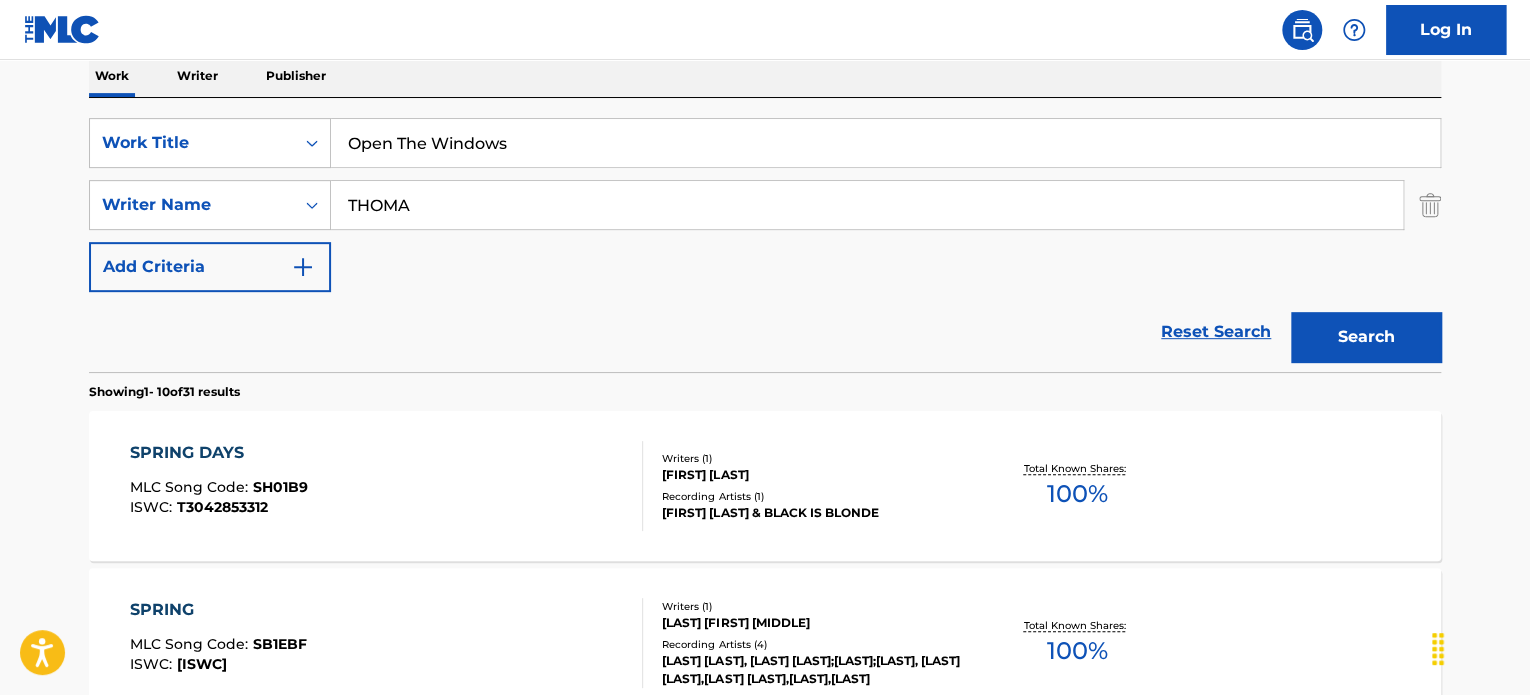 click on "THOMA" at bounding box center (867, 205) 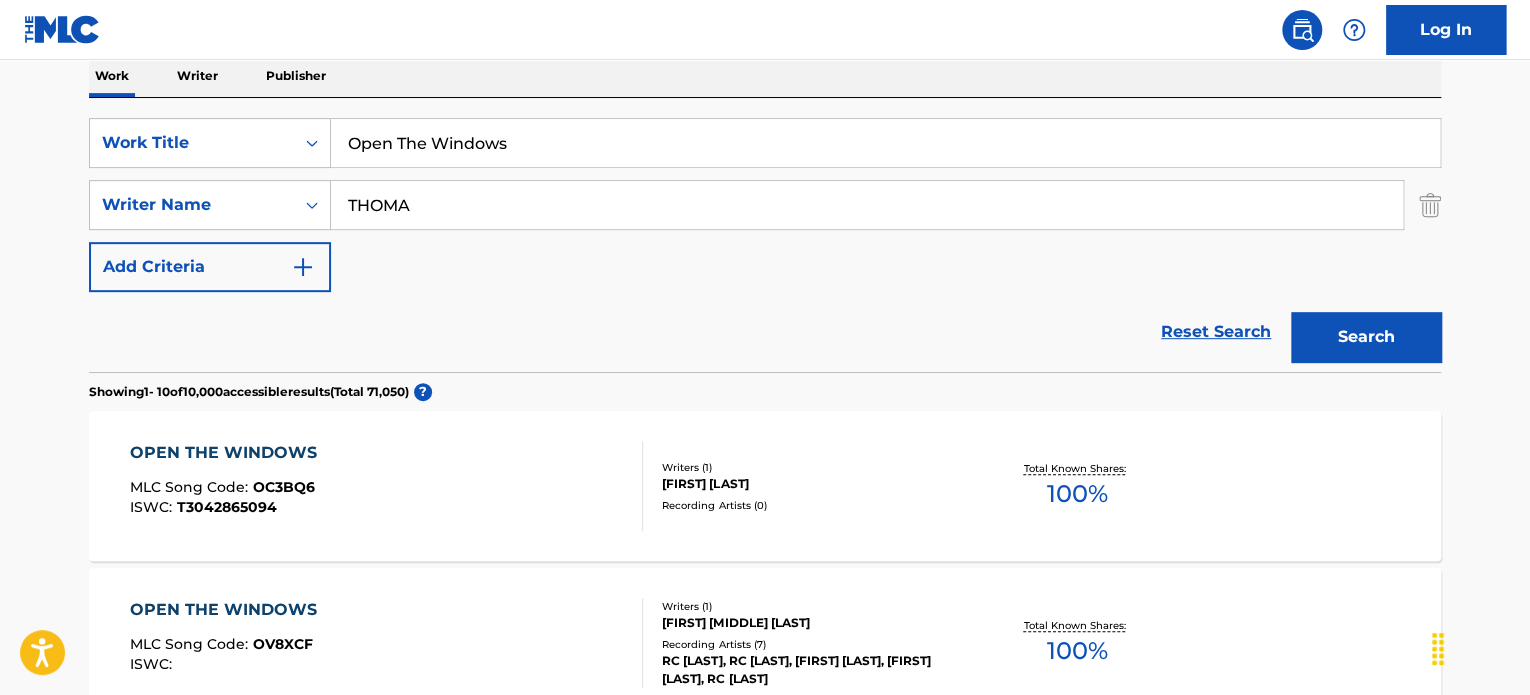 scroll, scrollTop: 427, scrollLeft: 0, axis: vertical 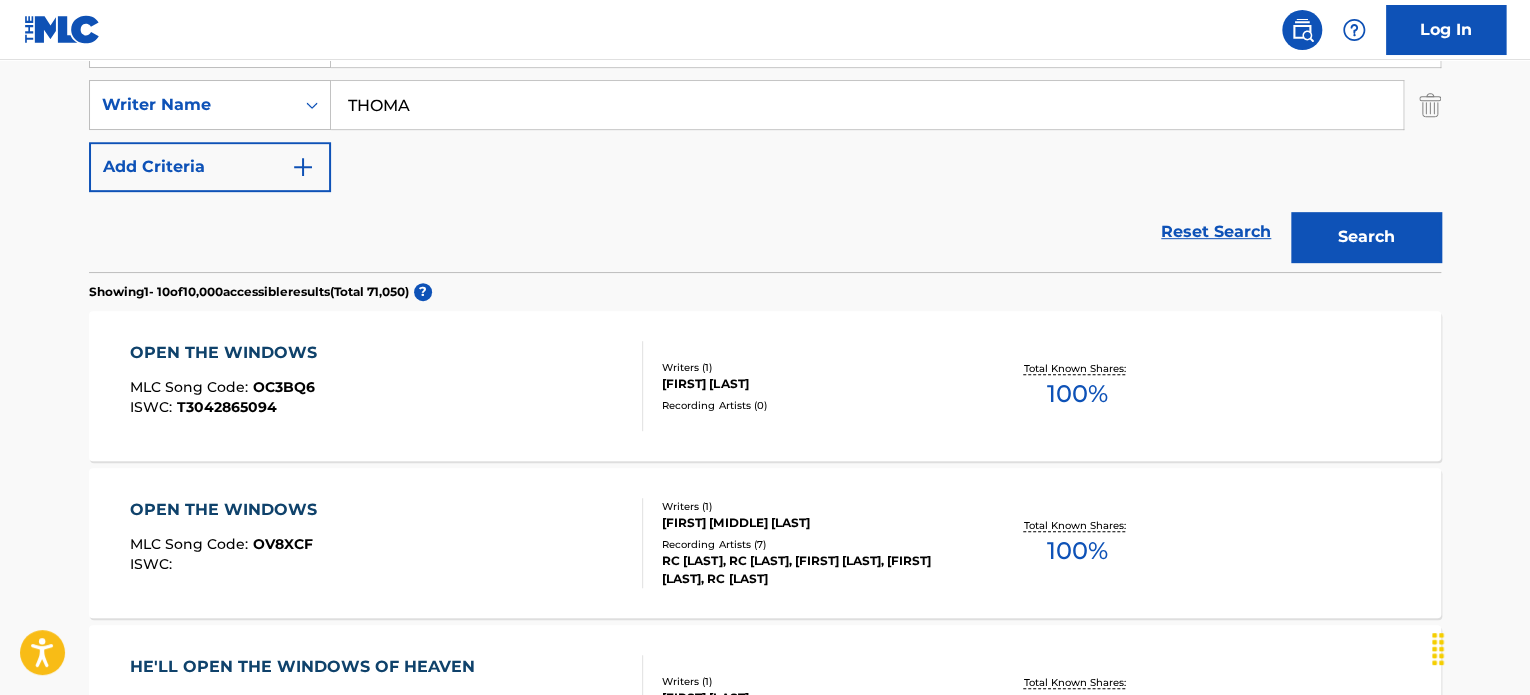 click on "OPEN THE WINDOWS MLC Song Code : OC3BQ6 ISWC : T3042865094" at bounding box center [387, 386] 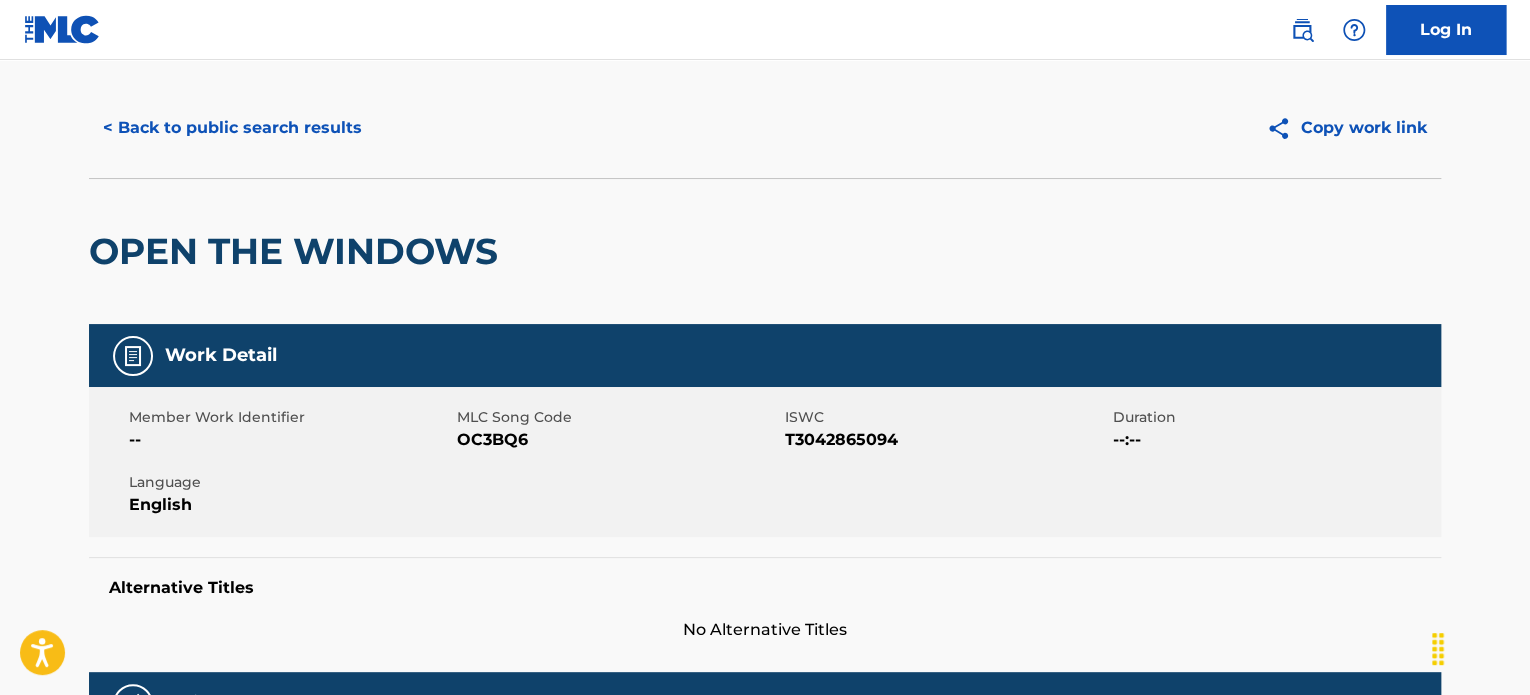 scroll, scrollTop: 0, scrollLeft: 0, axis: both 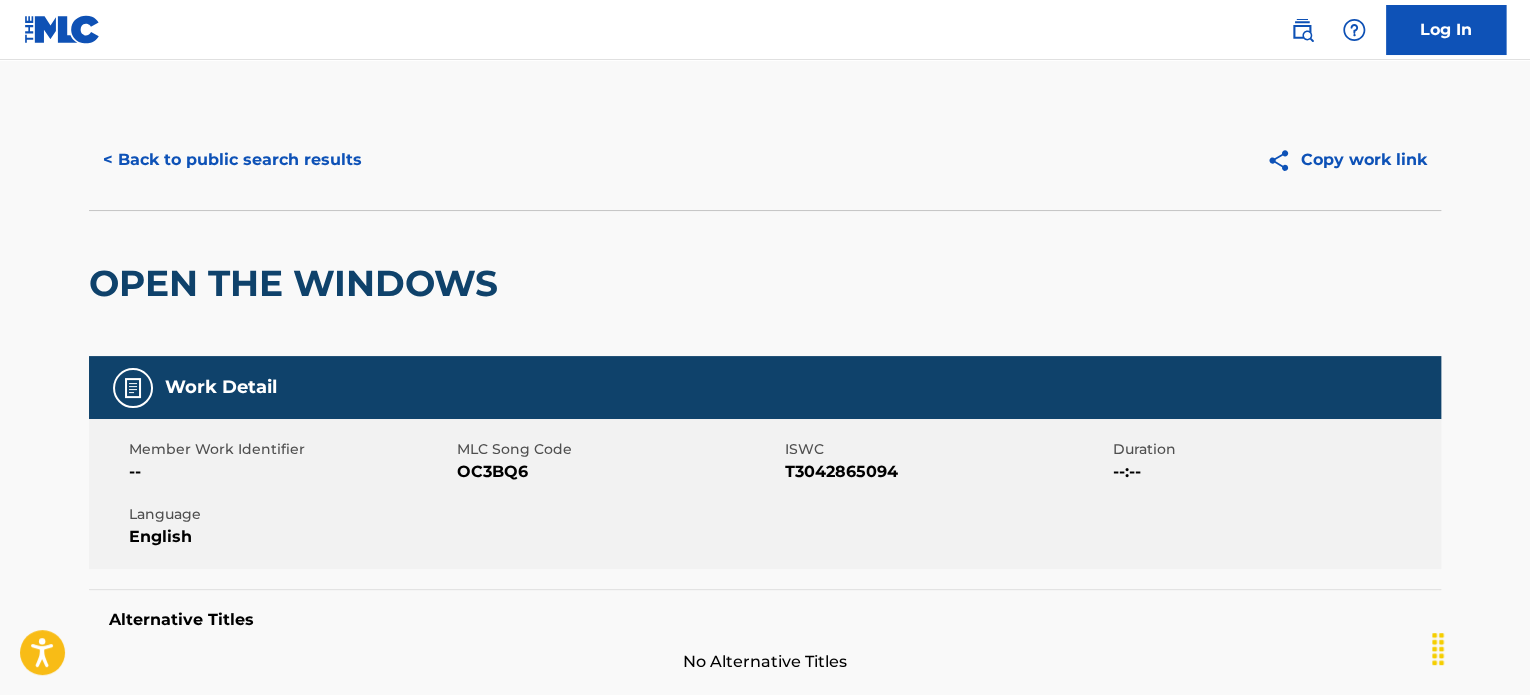 click on "< Back to public search results" at bounding box center [232, 160] 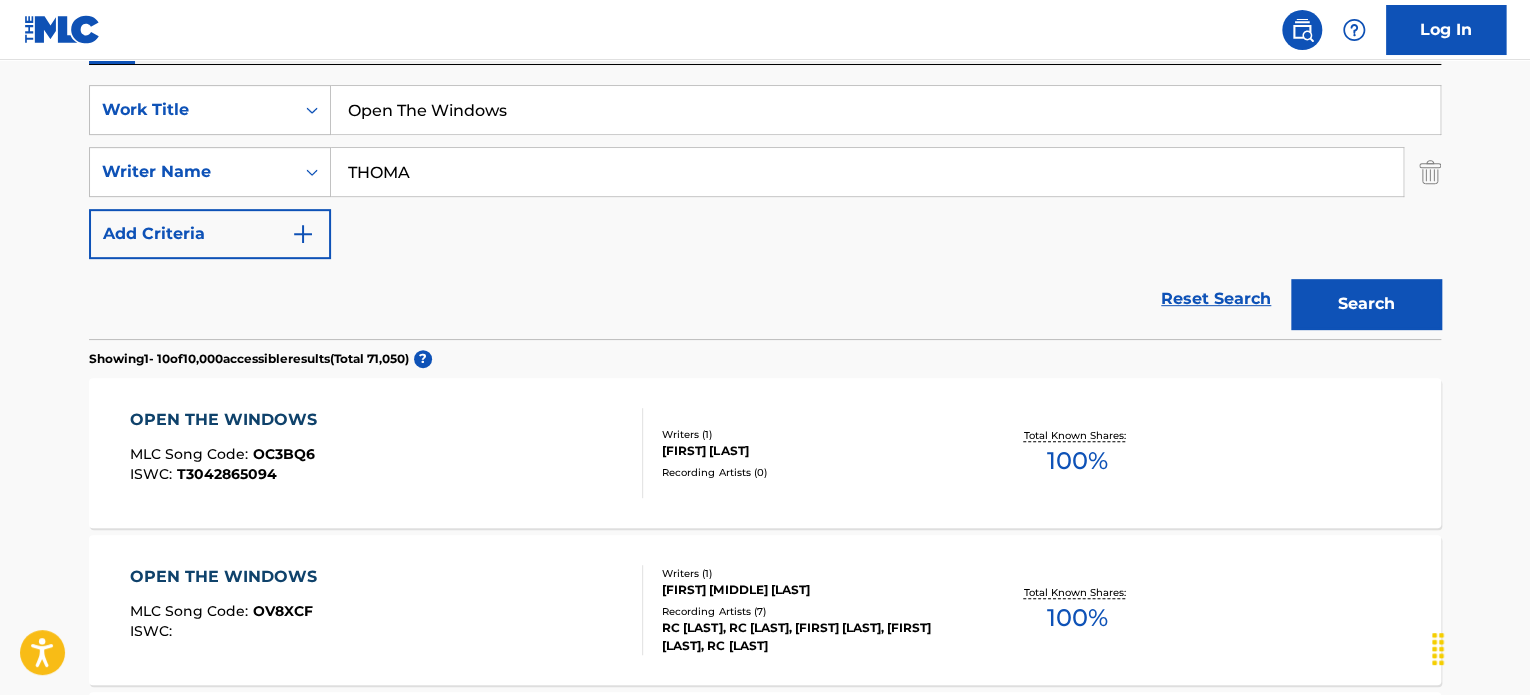 scroll, scrollTop: 327, scrollLeft: 0, axis: vertical 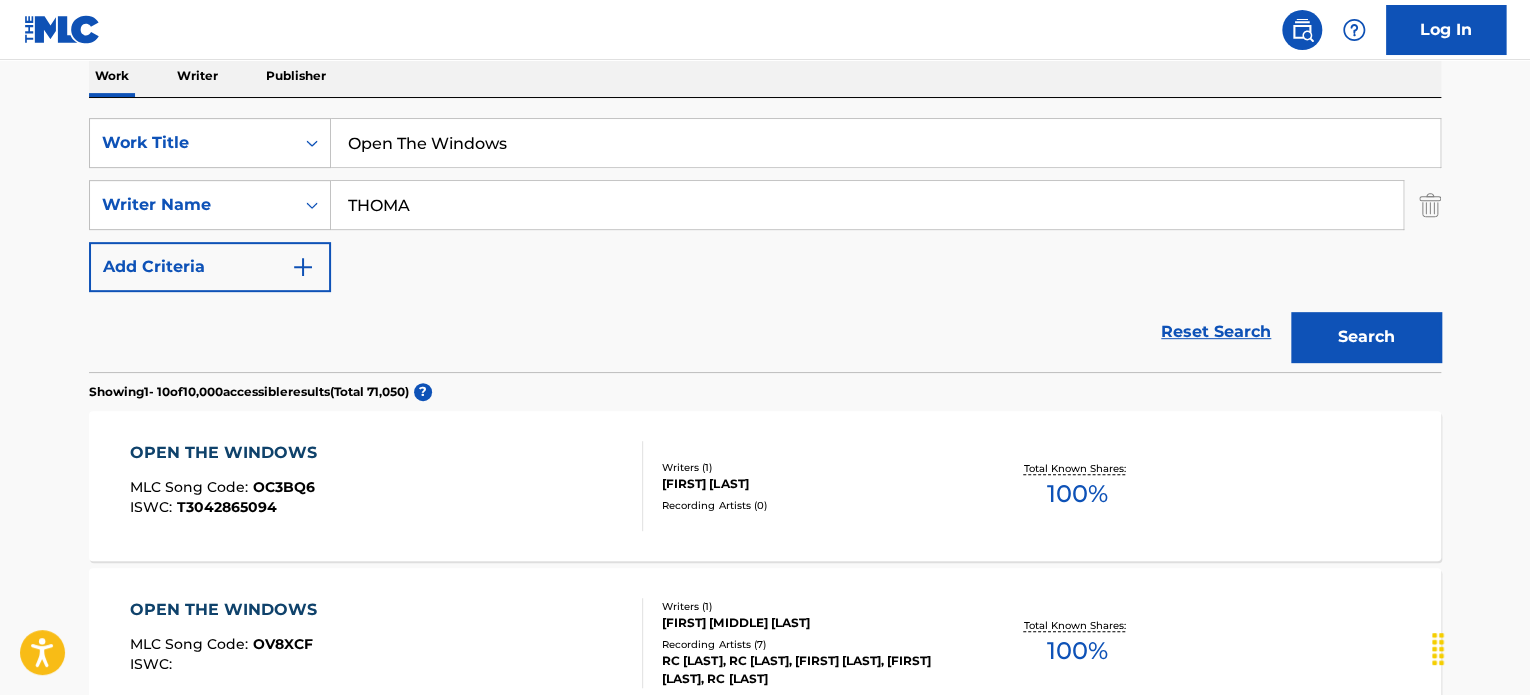 click on "Open The Windows" at bounding box center (885, 143) 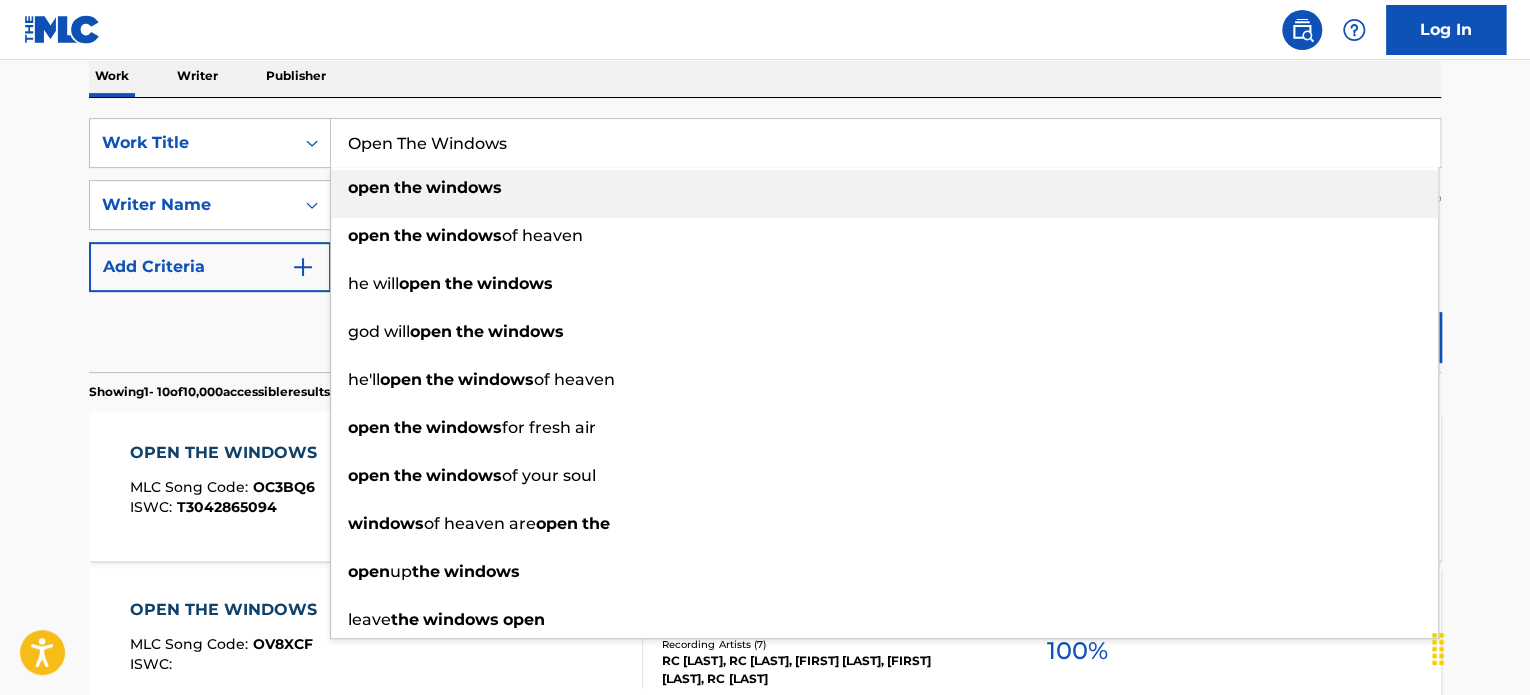 paste on "Clogs And Glove" 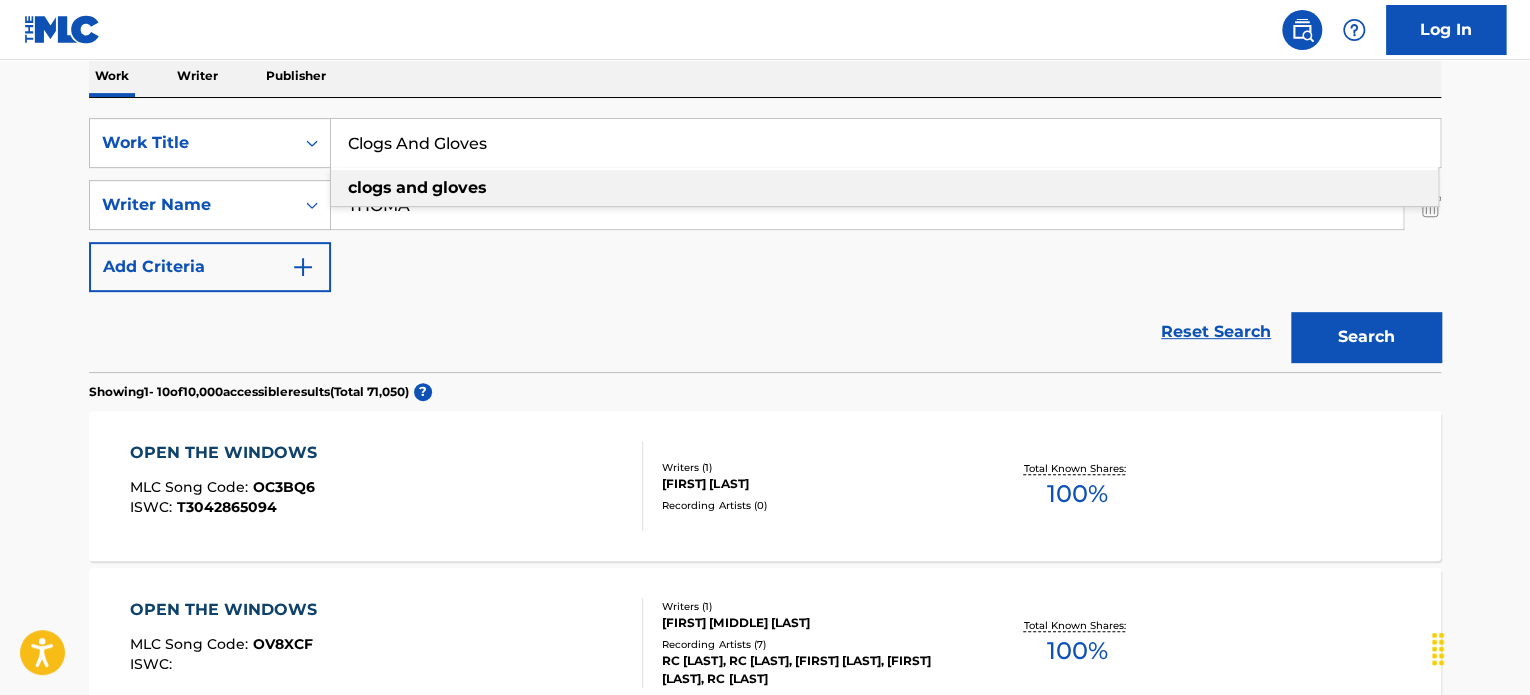 type on "Clogs And Gloves" 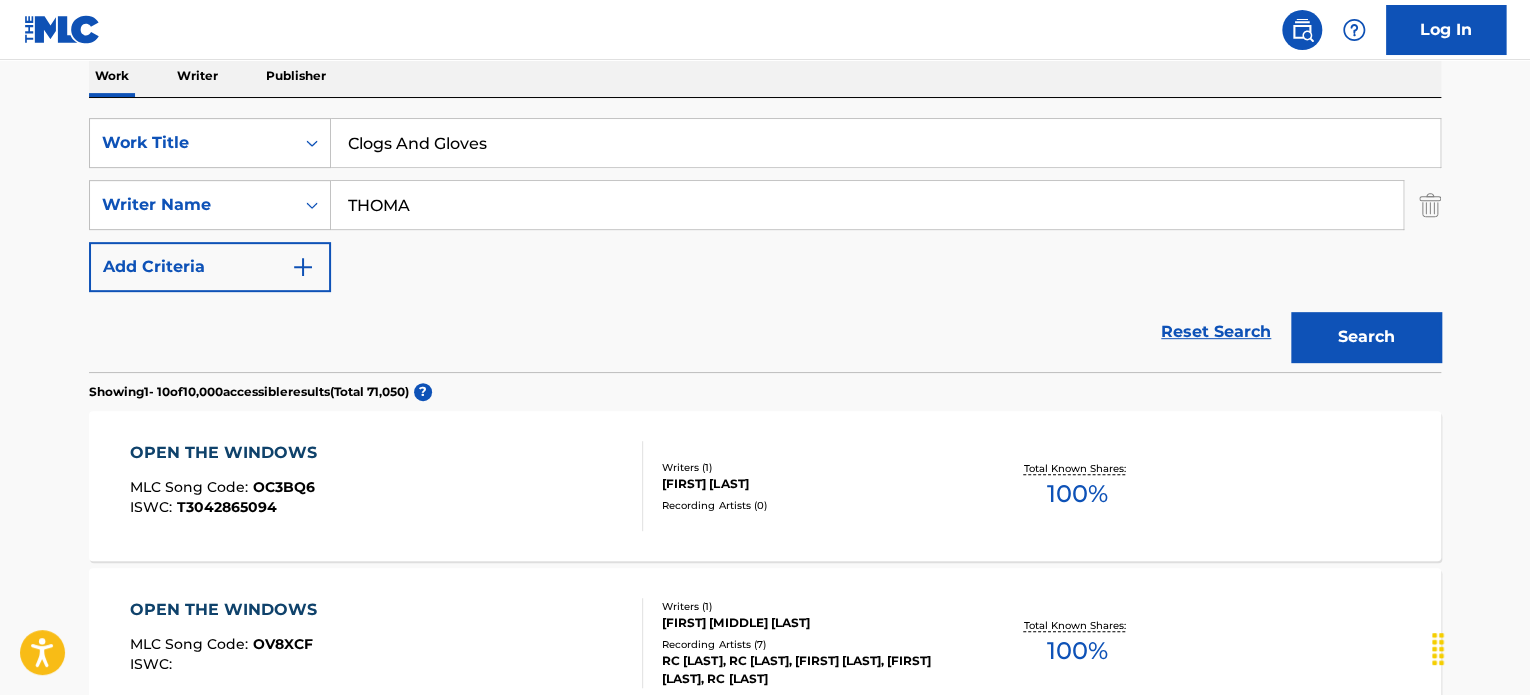 click on "THOMA" at bounding box center [867, 205] 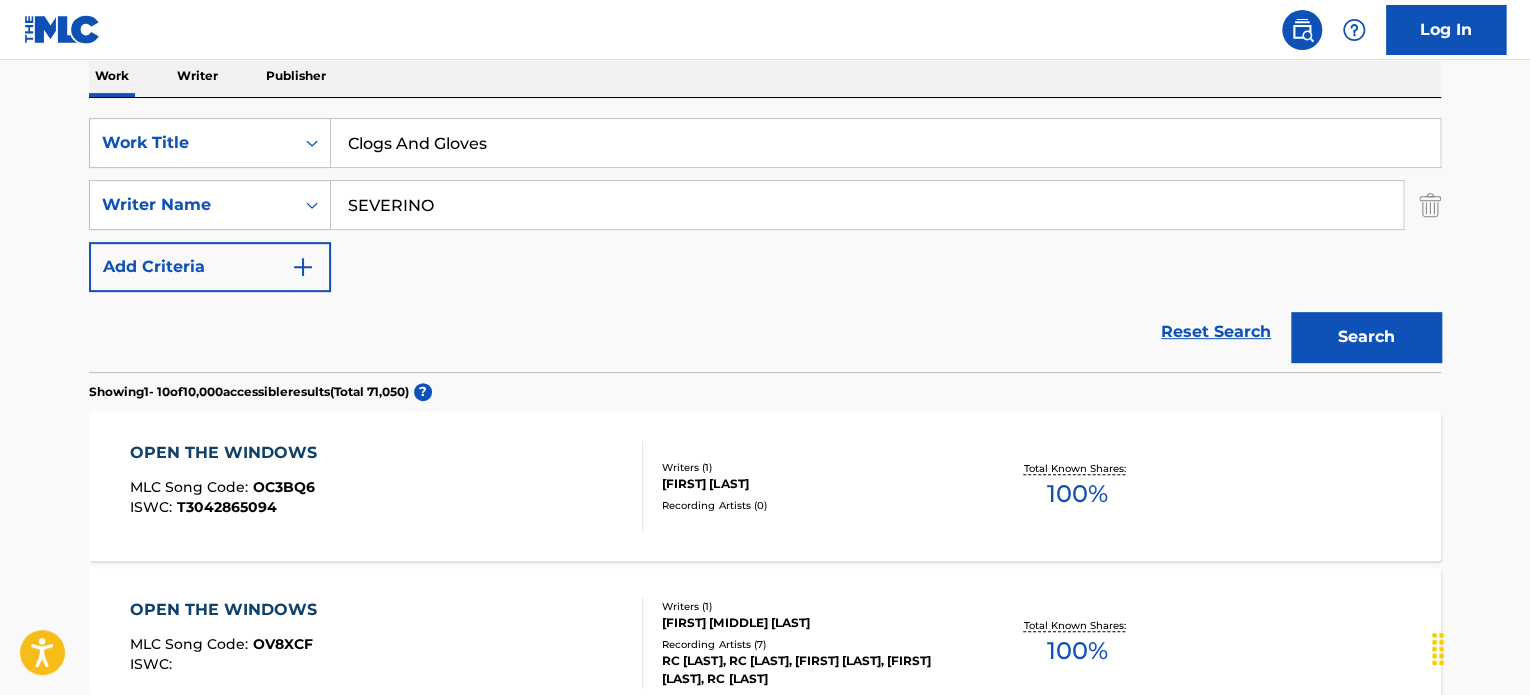 click on "SEVERINO" at bounding box center [867, 205] 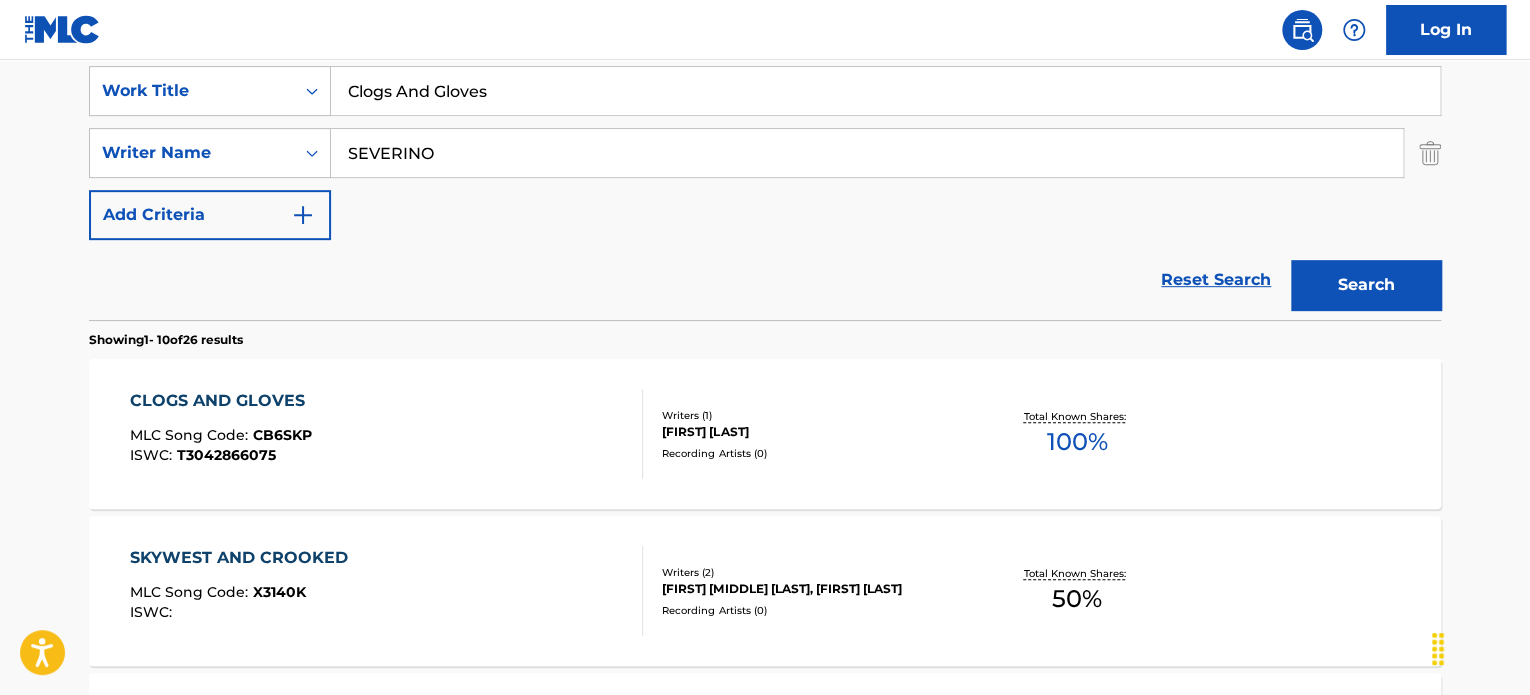 scroll, scrollTop: 427, scrollLeft: 0, axis: vertical 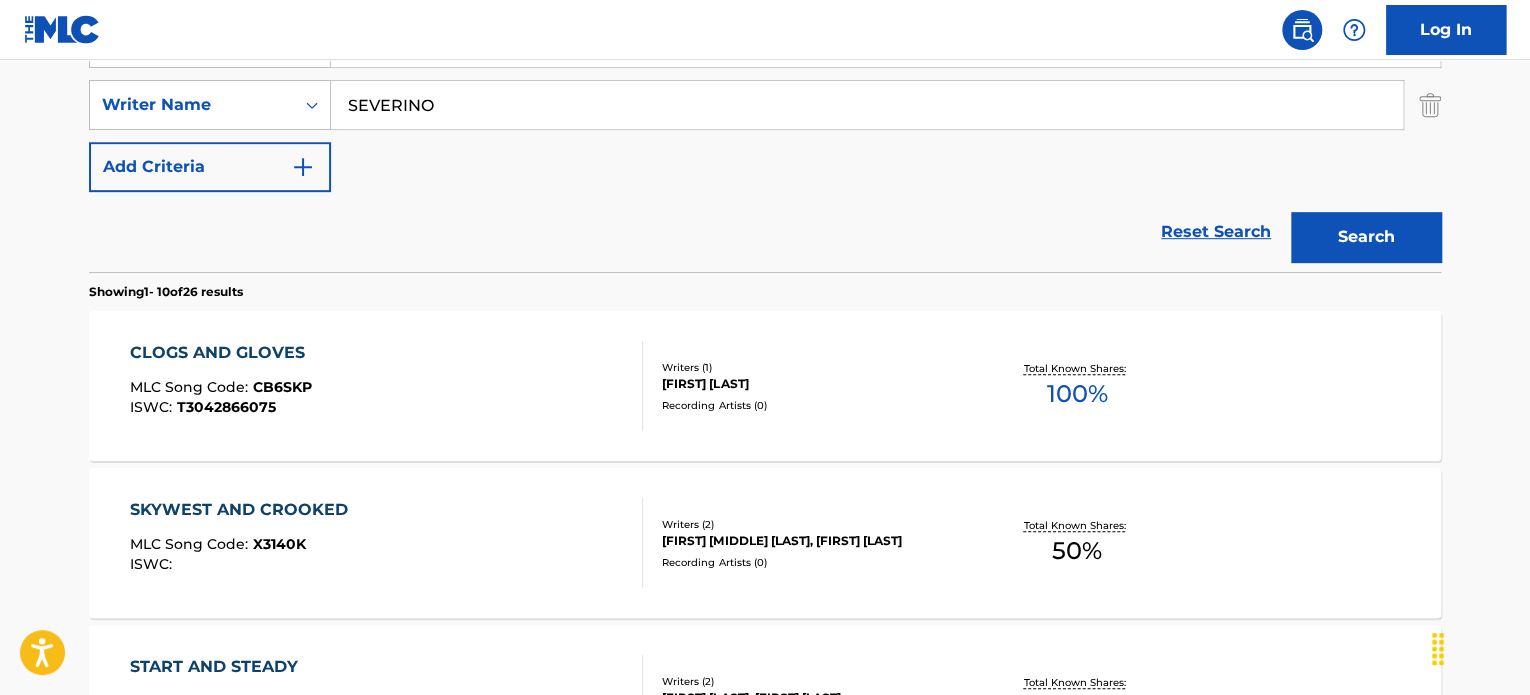 click on "CLOGS AND GLOVES MLC Song Code : CB6SKP ISWC : T3042866075" at bounding box center (387, 386) 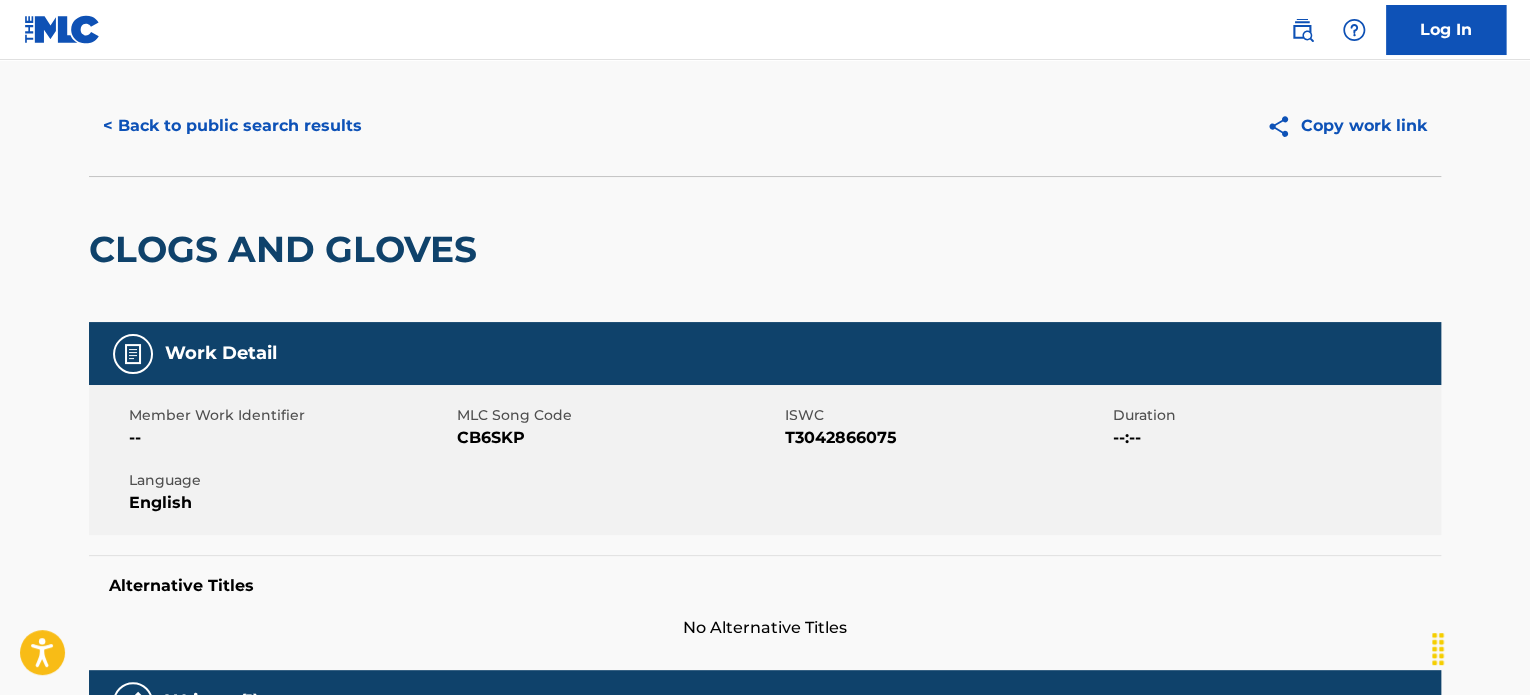 scroll, scrollTop: 0, scrollLeft: 0, axis: both 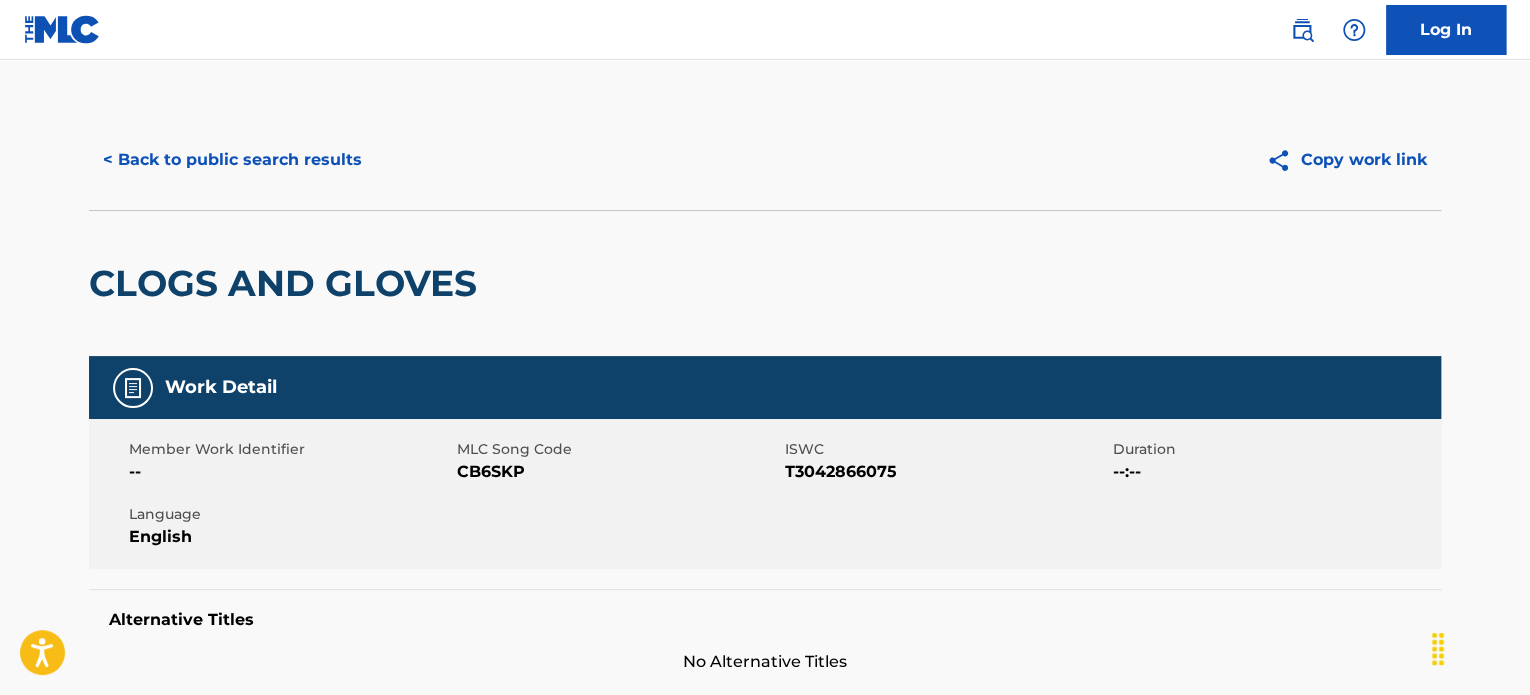 click on "< Back to public search results" at bounding box center (232, 160) 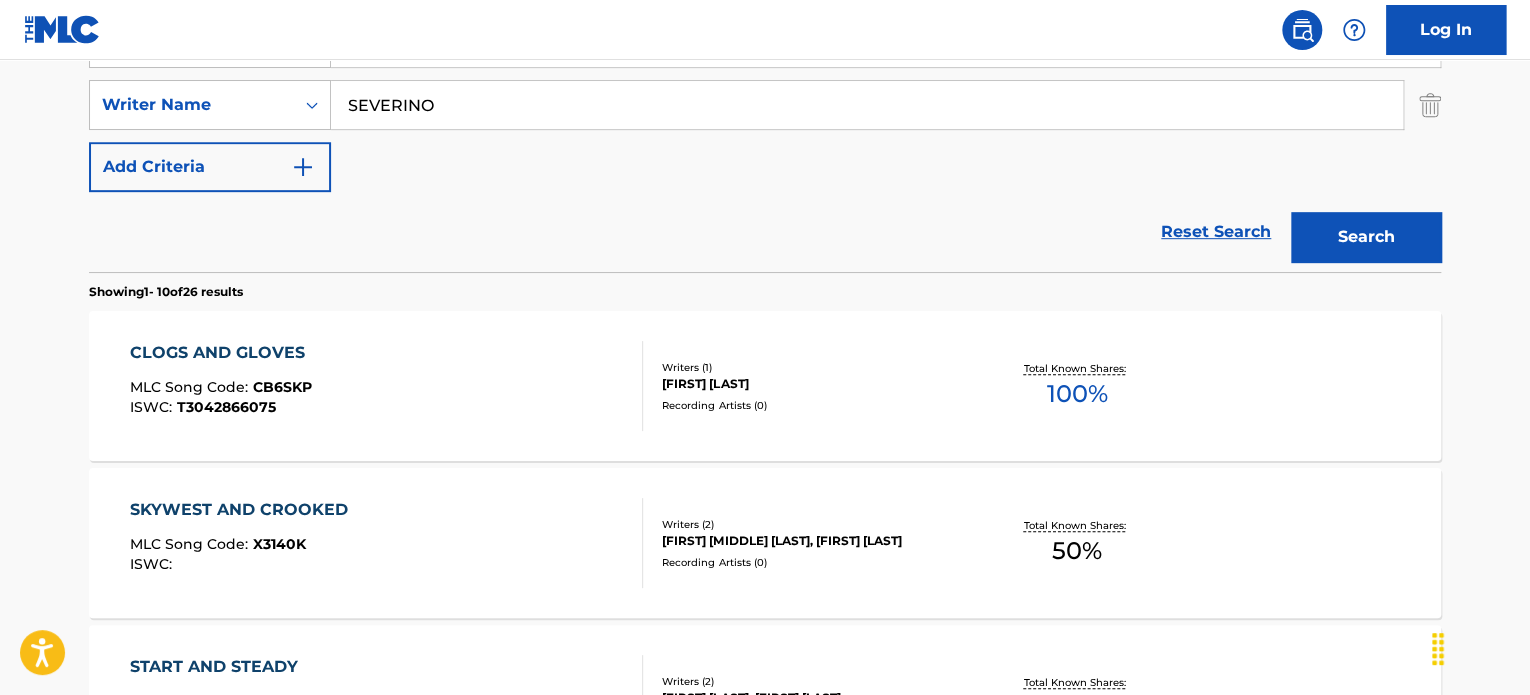 scroll, scrollTop: 327, scrollLeft: 0, axis: vertical 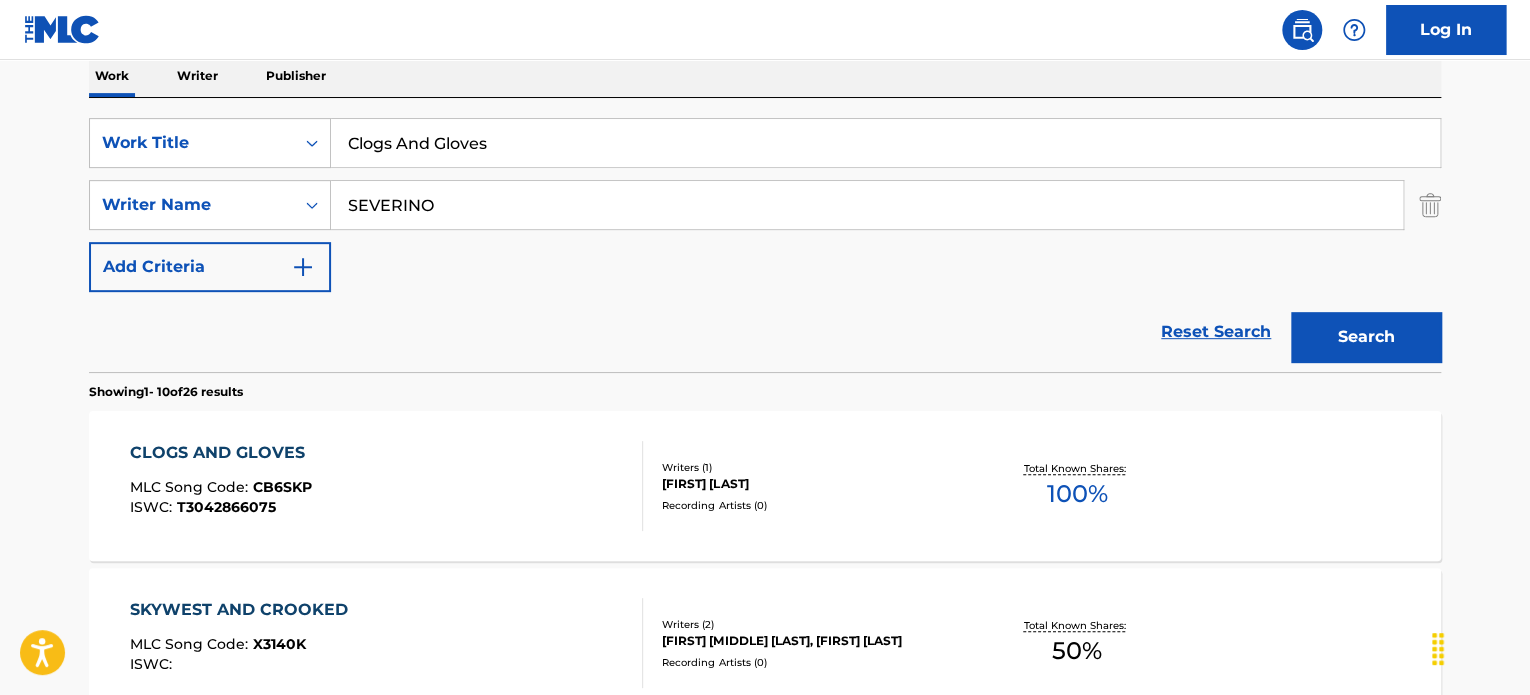 click on "Clogs And Gloves" at bounding box center (885, 143) 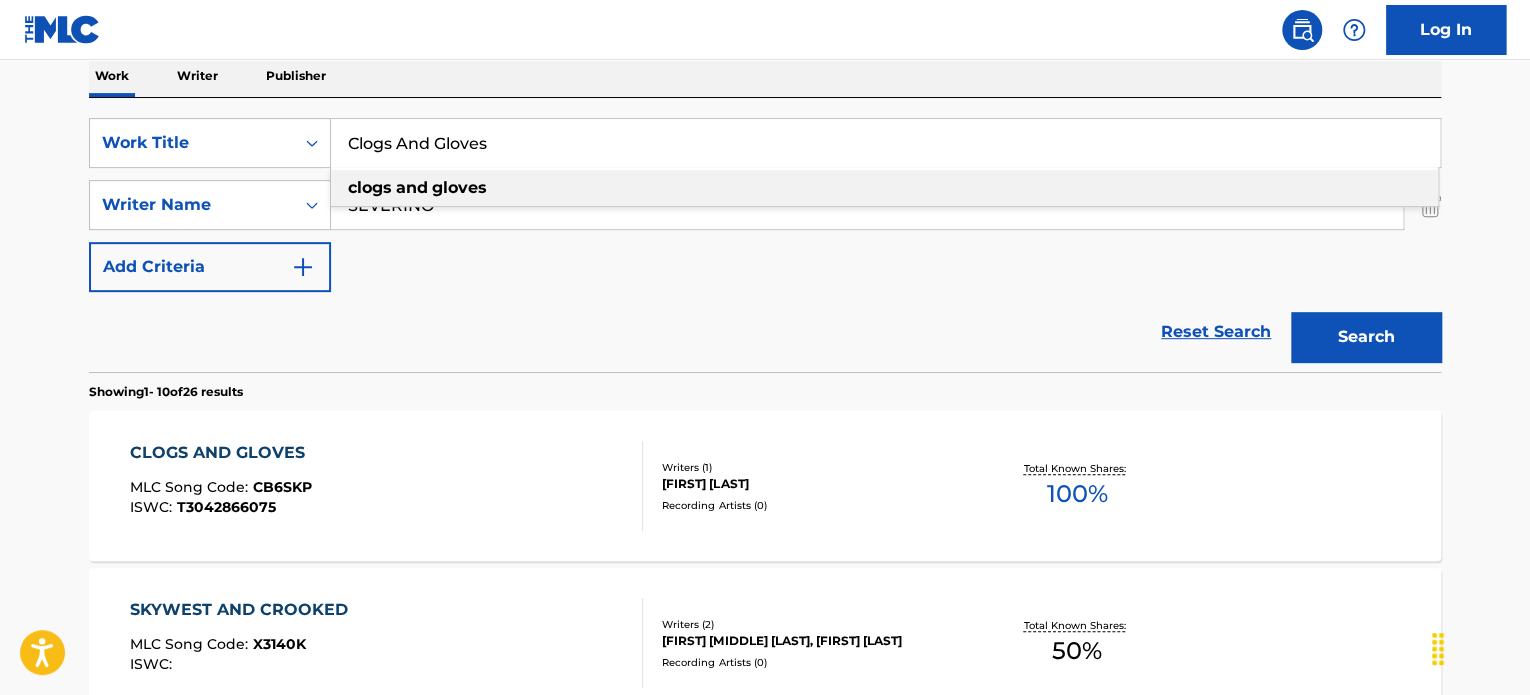 paste on "Blossoms Popping" 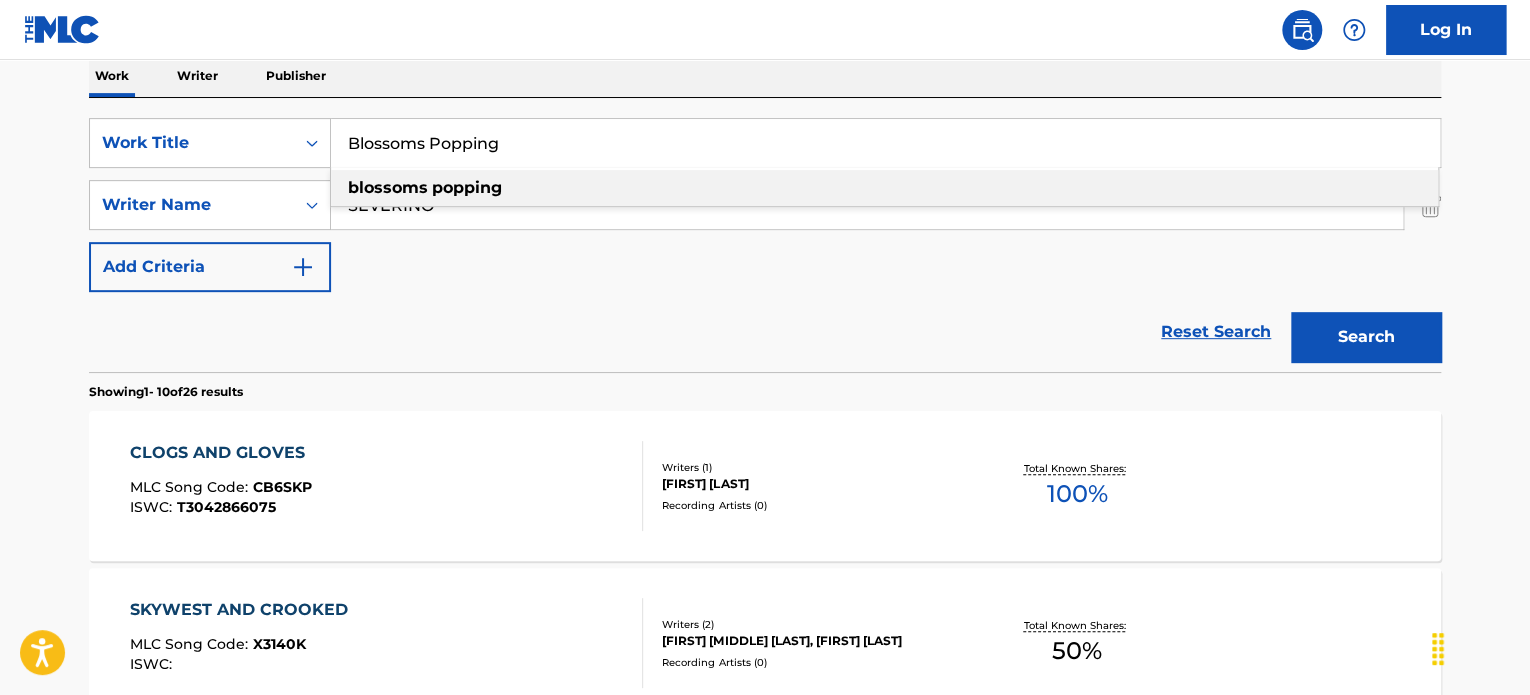 type on "Blossoms Popping" 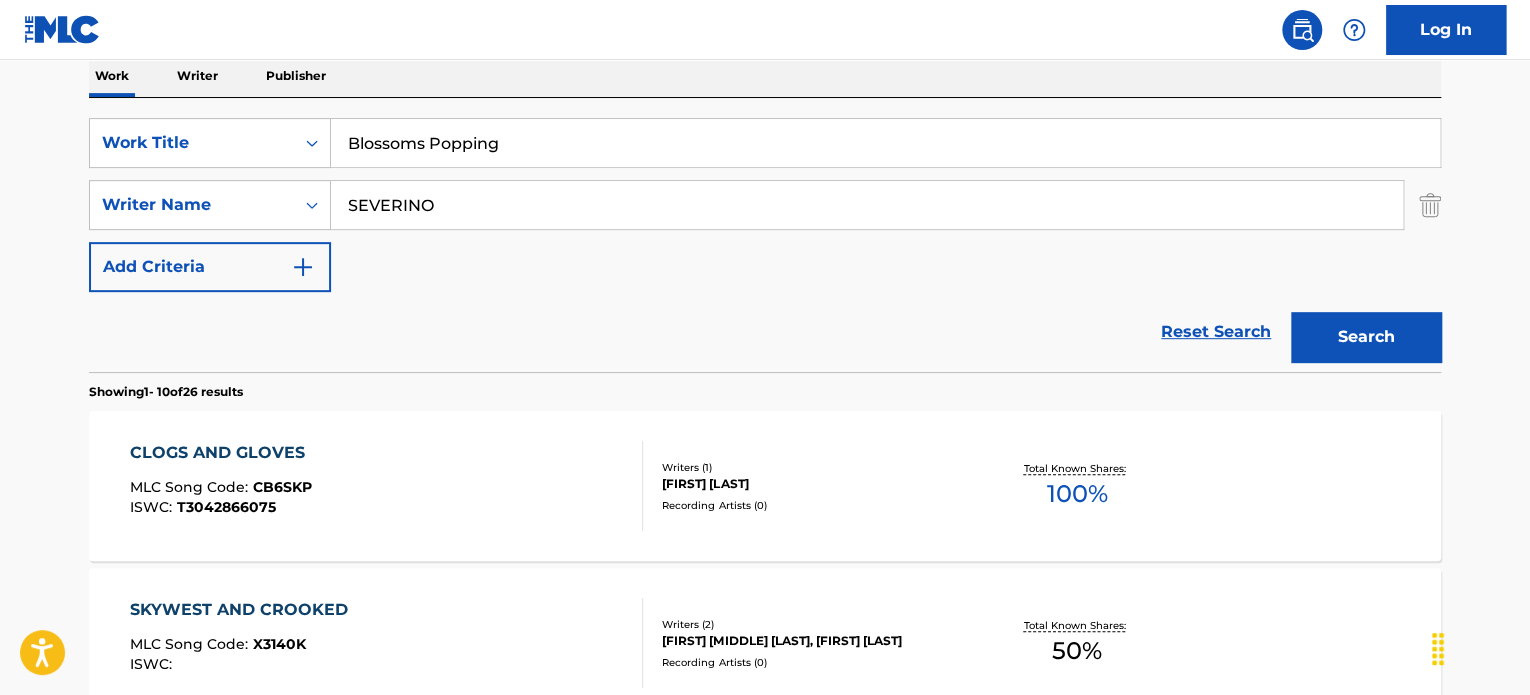 click on "SEVERINO" at bounding box center (867, 205) 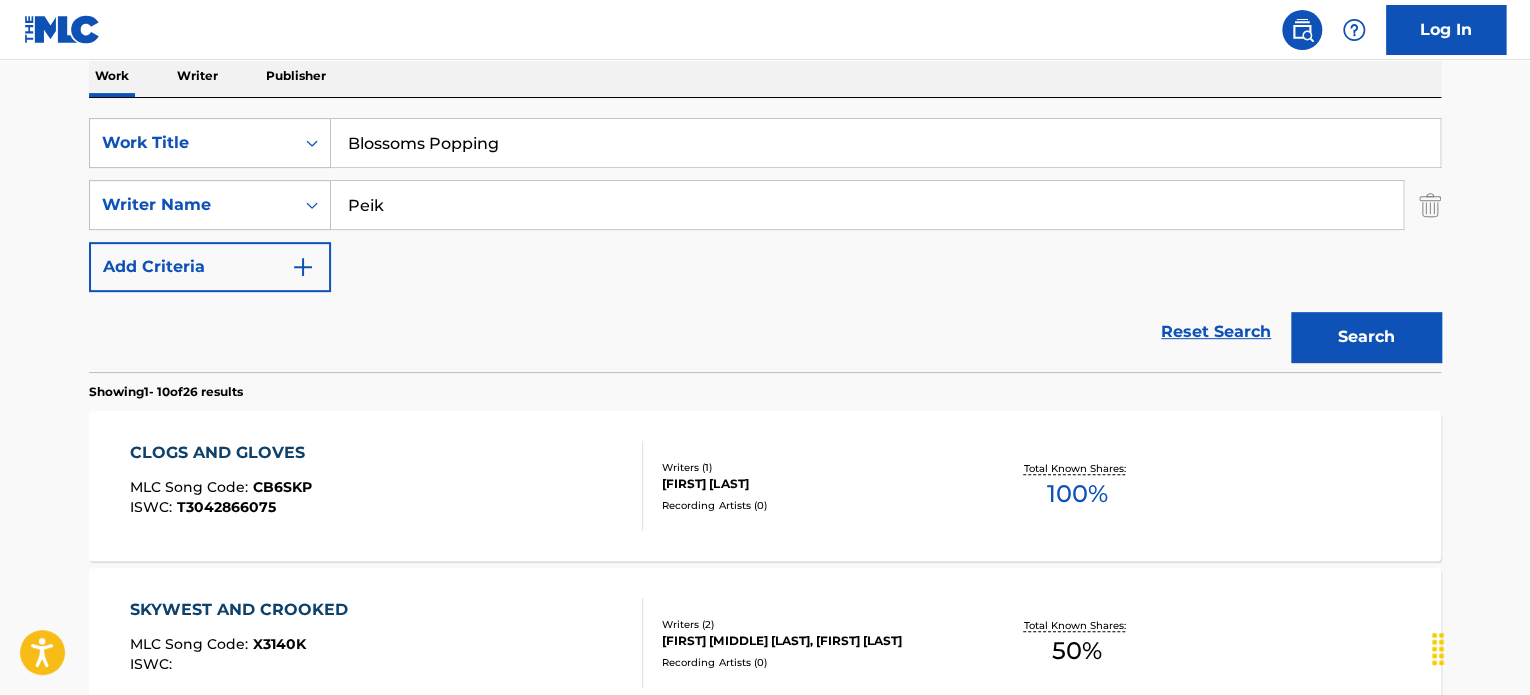 type on "Peik" 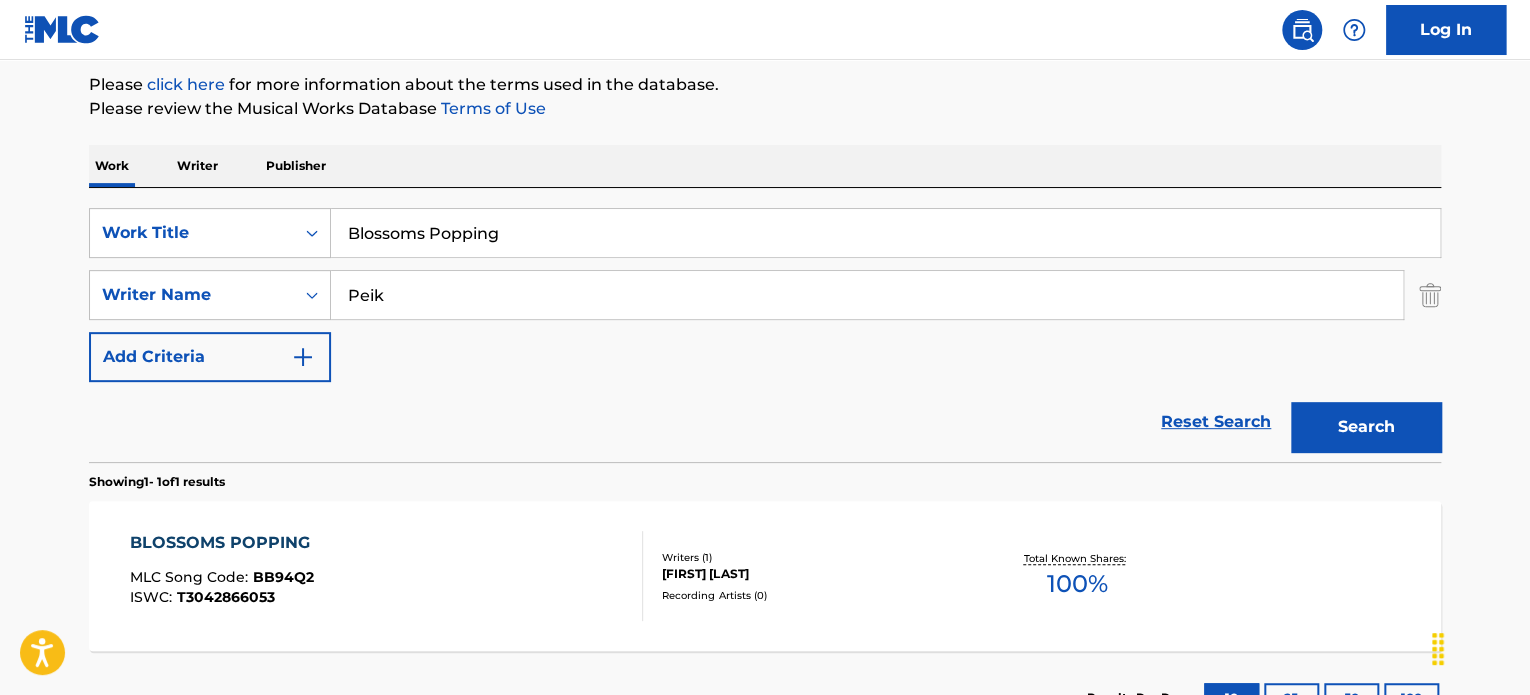 scroll, scrollTop: 327, scrollLeft: 0, axis: vertical 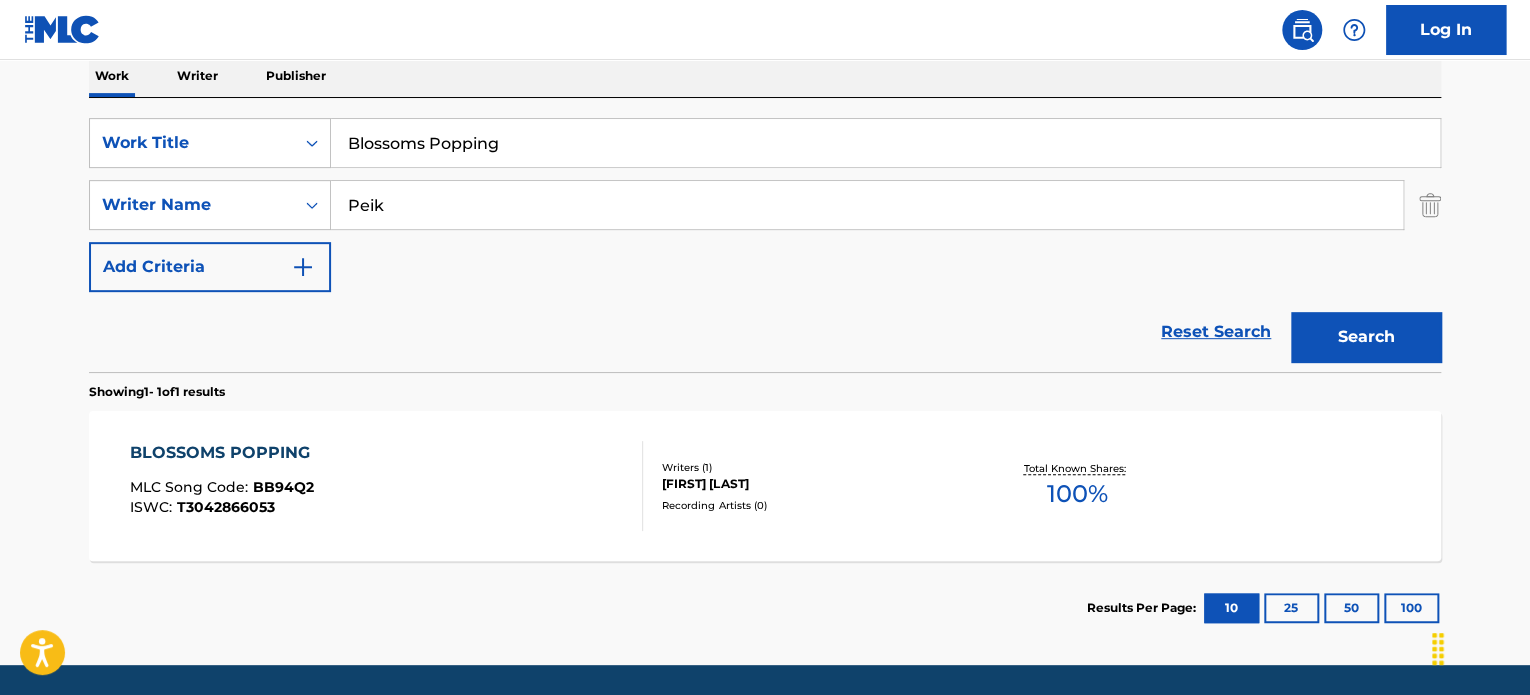 click on "BLOSSOMS POPPING MLC Song Code : BB94Q2 ISWC : T3042866053" at bounding box center [387, 486] 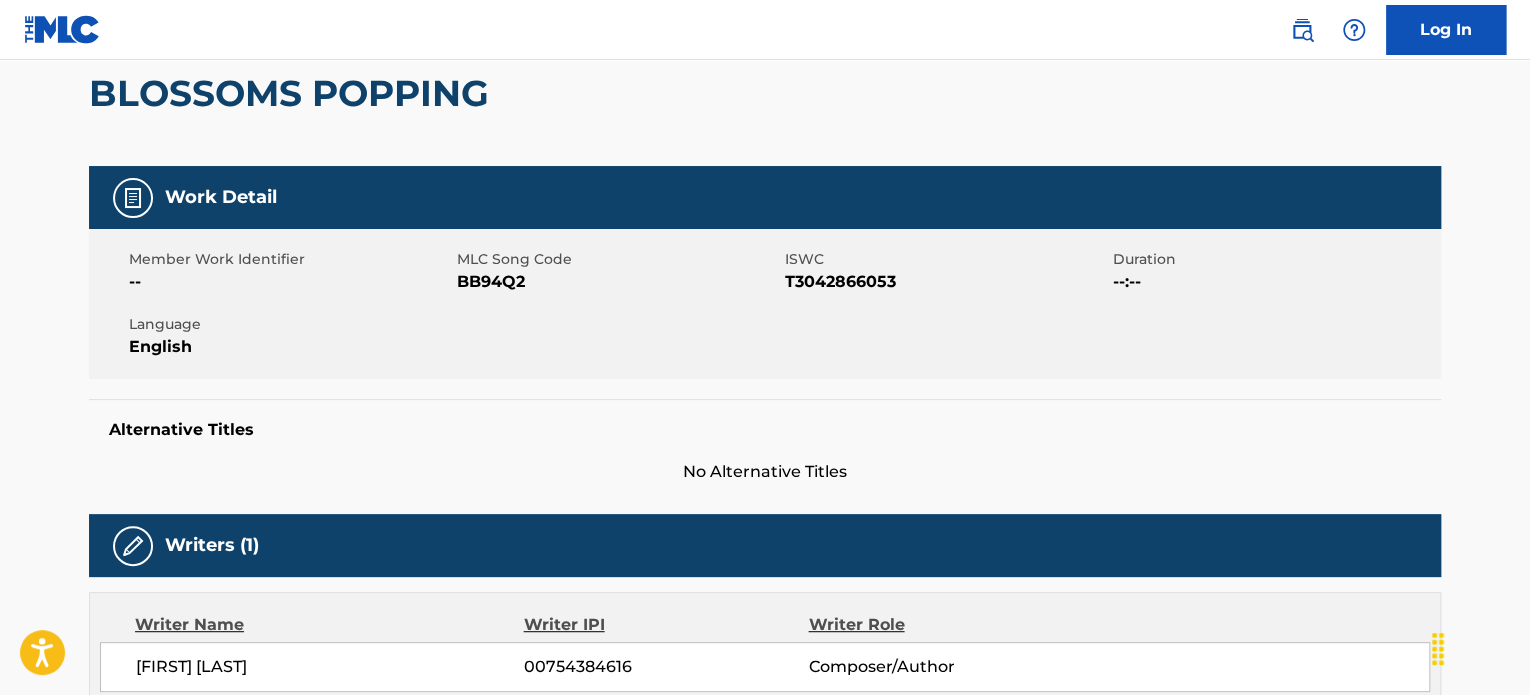 scroll, scrollTop: 0, scrollLeft: 0, axis: both 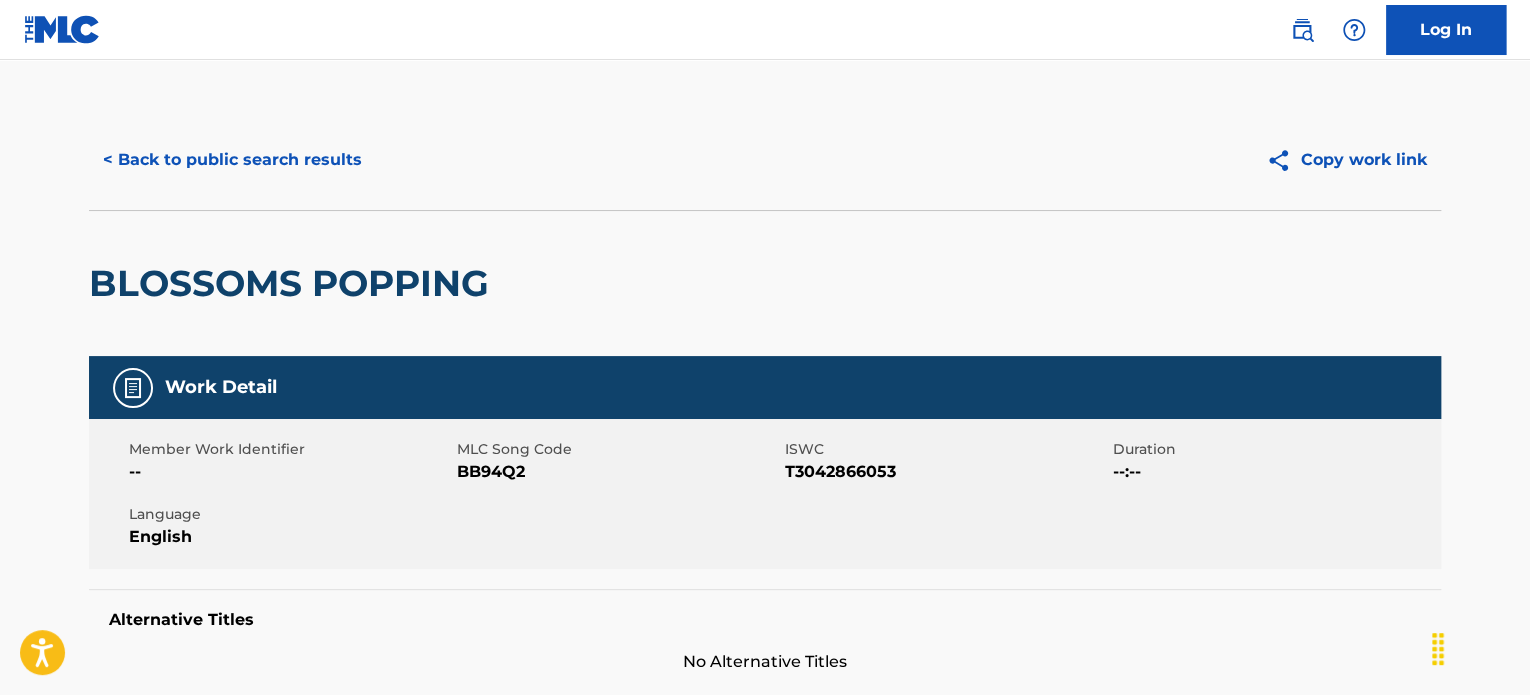 click on "< Back to public search results" at bounding box center (232, 160) 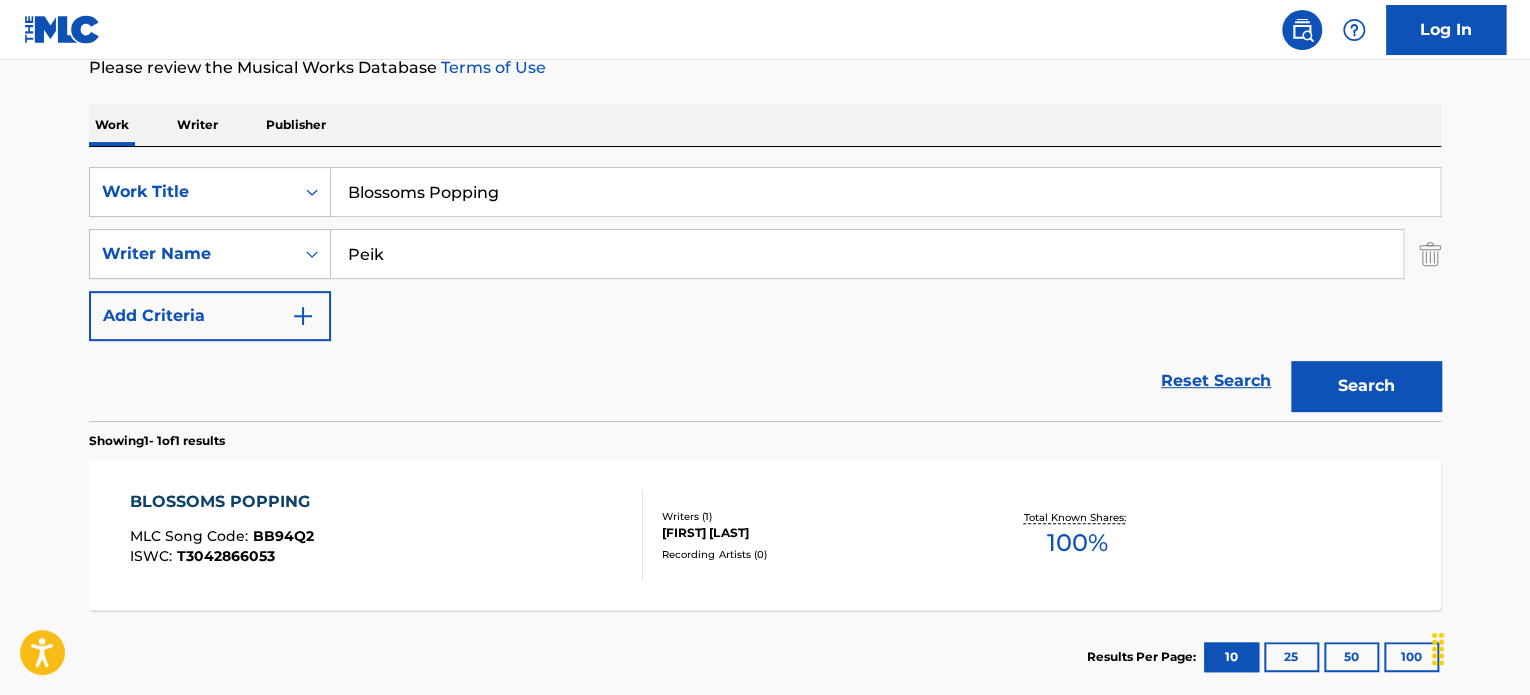 click on "Blossoms Popping" at bounding box center [885, 192] 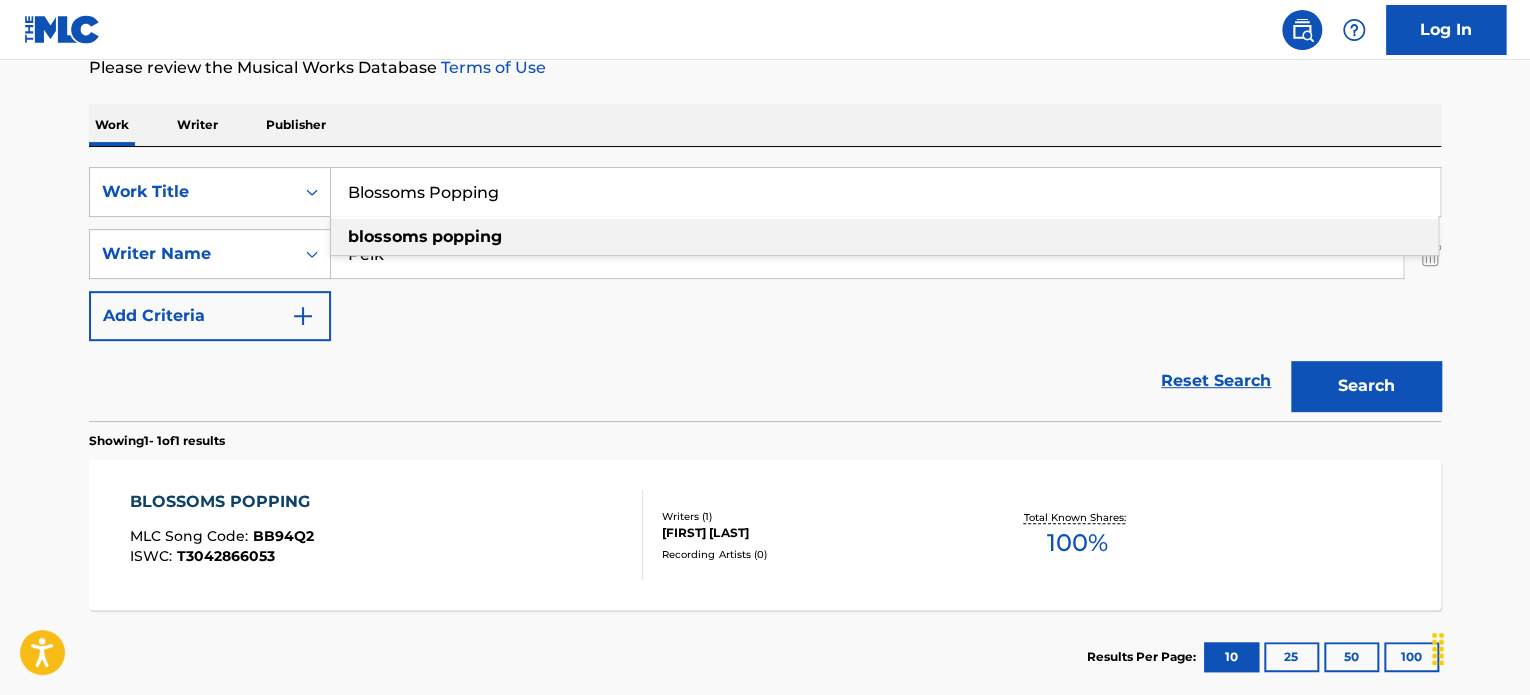 paste on "Persian Rose Bed" 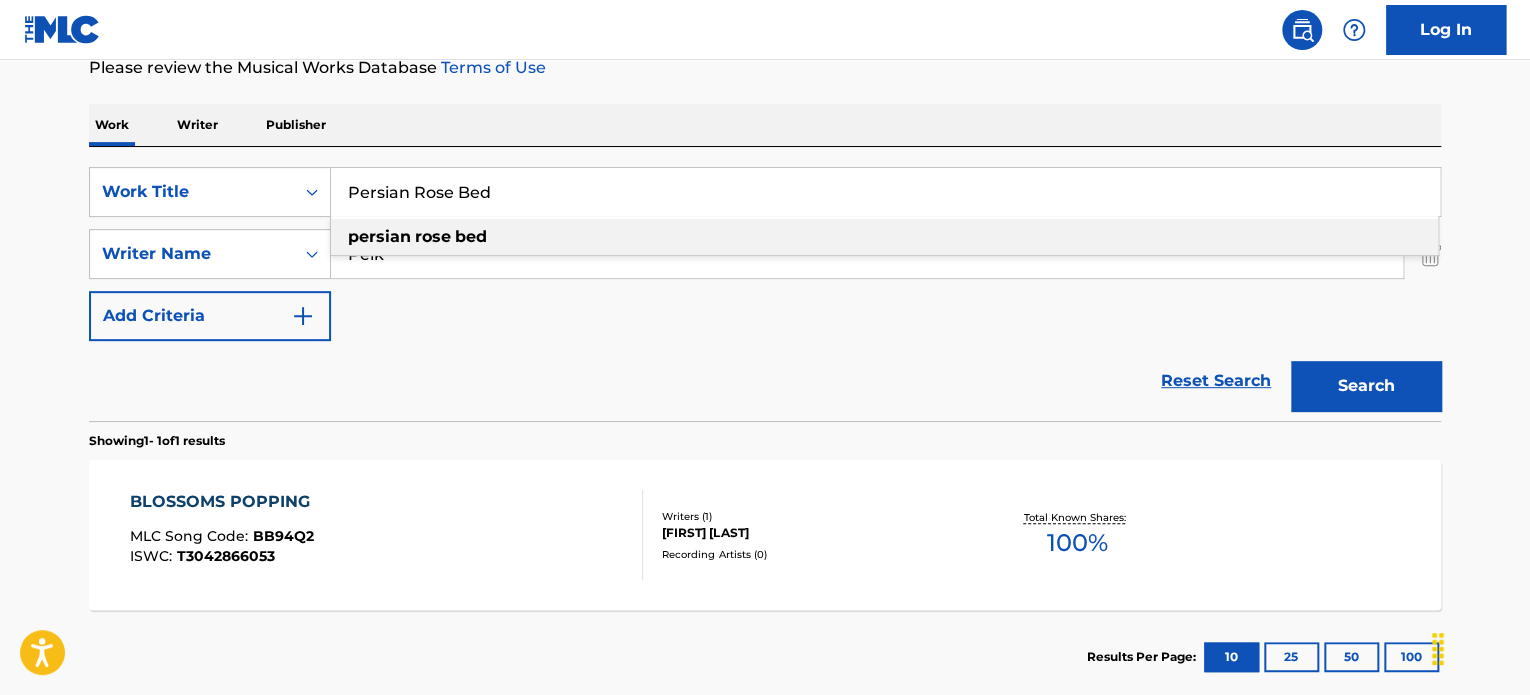 type on "Persian Rose Bed" 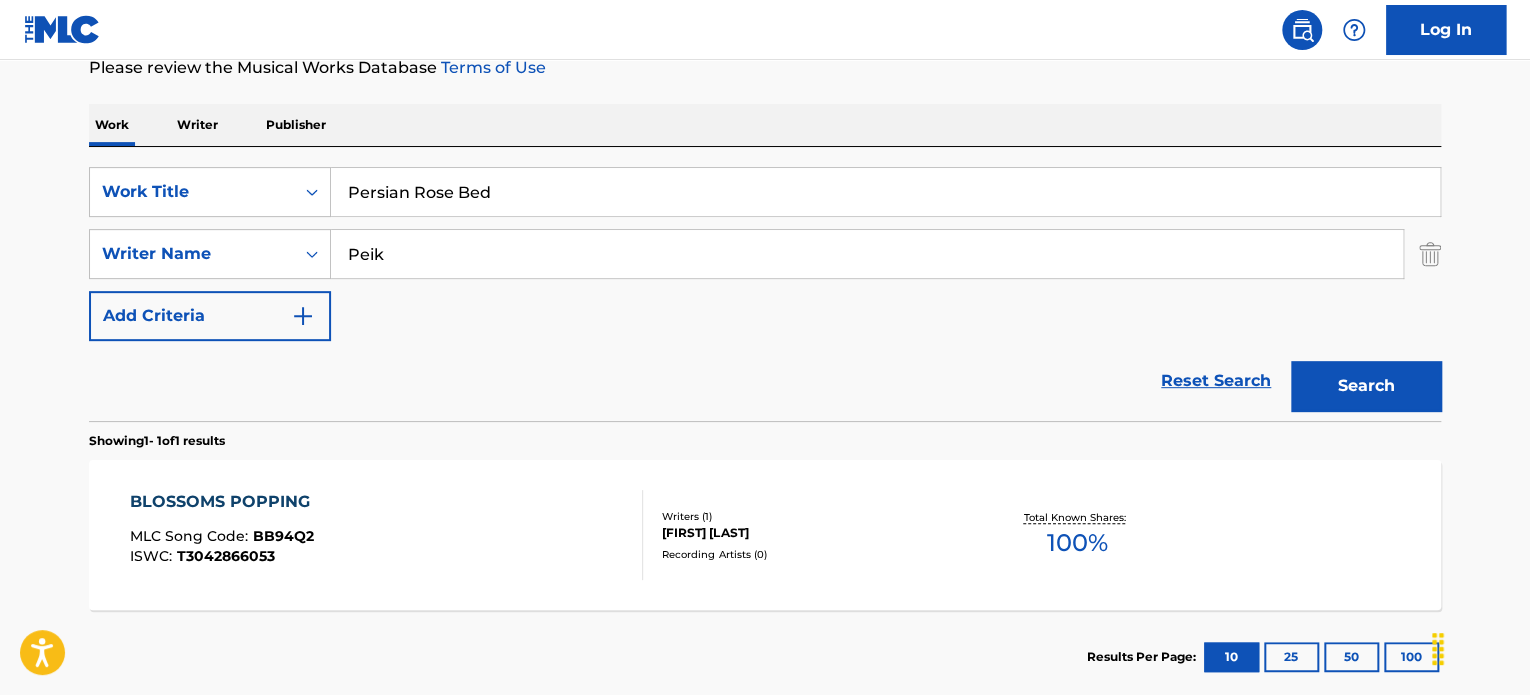 click on "Peik" at bounding box center (867, 254) 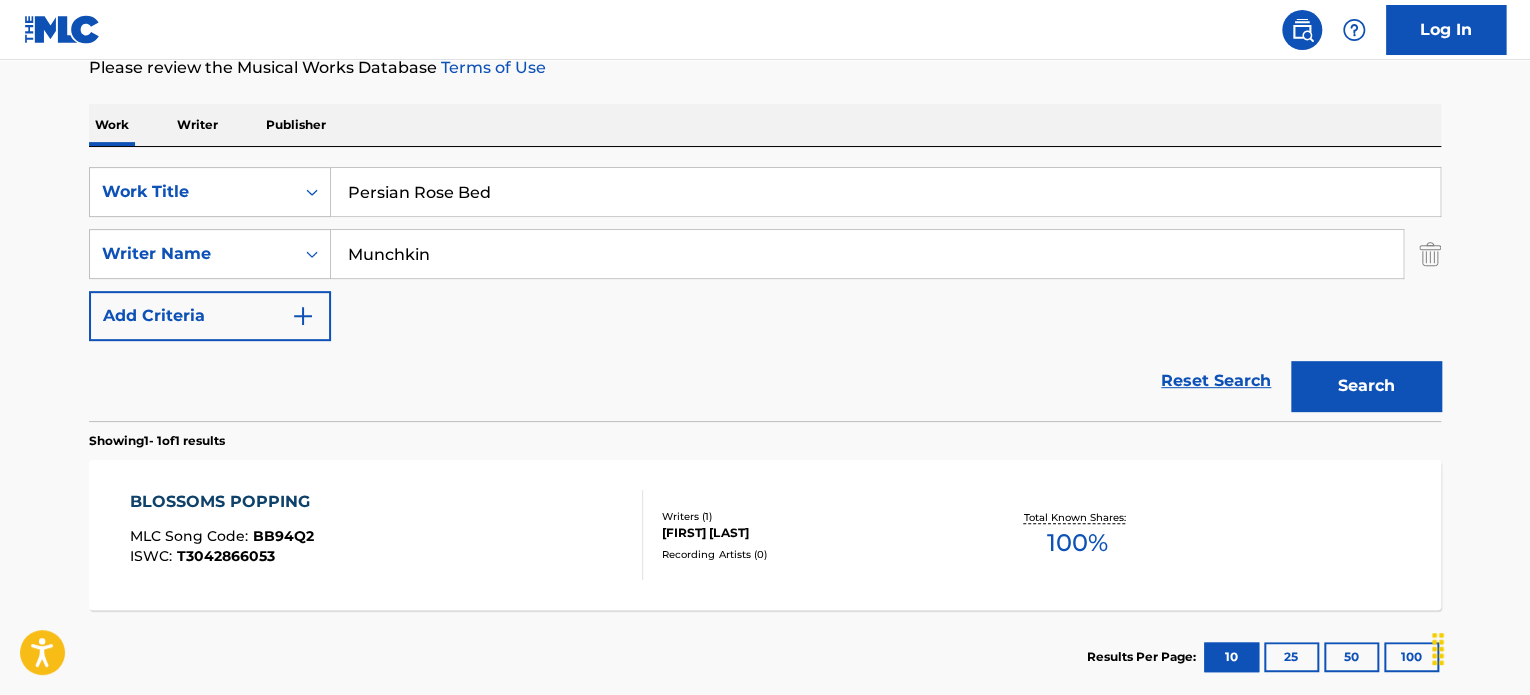 type on "Munchkin" 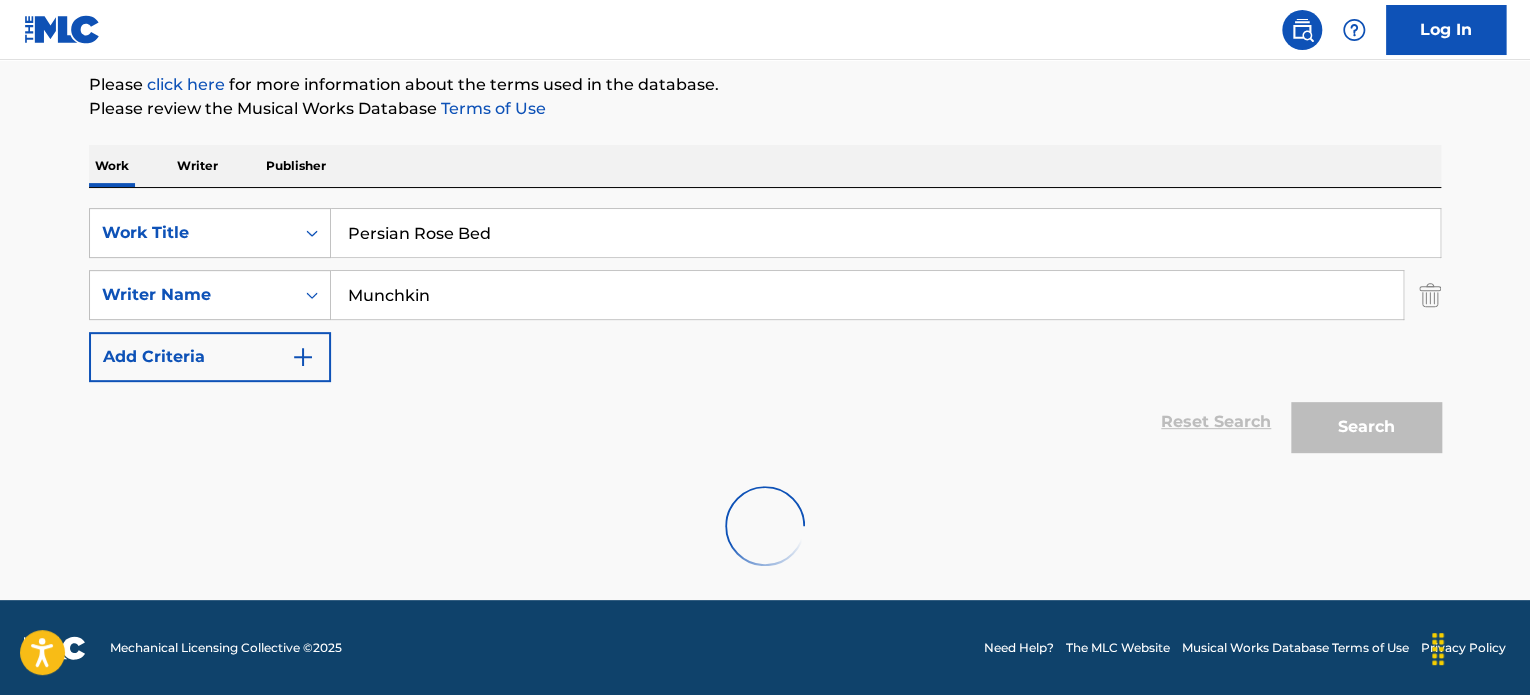 scroll, scrollTop: 278, scrollLeft: 0, axis: vertical 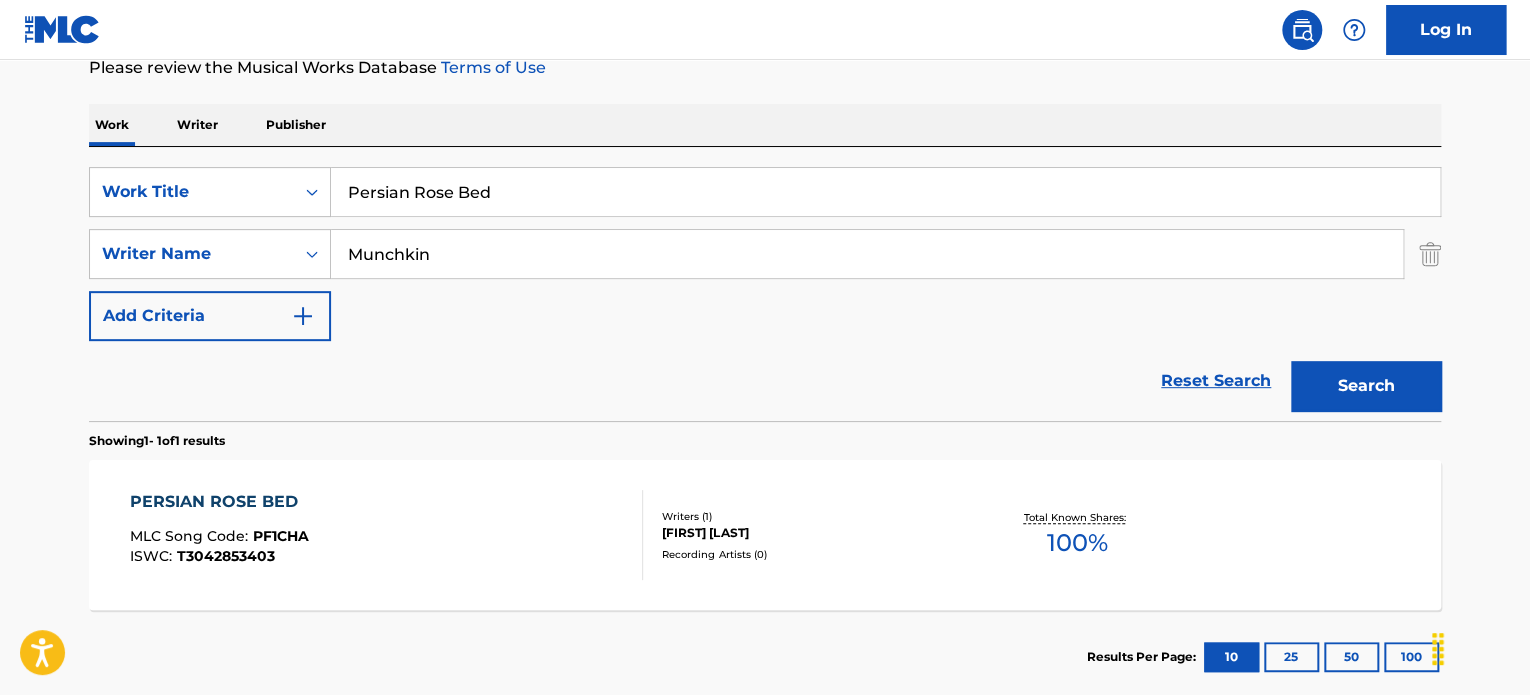 click on "PERSIAN ROSE BED MLC Song Code : PF1CHA ISWC : T3042853403" at bounding box center [387, 535] 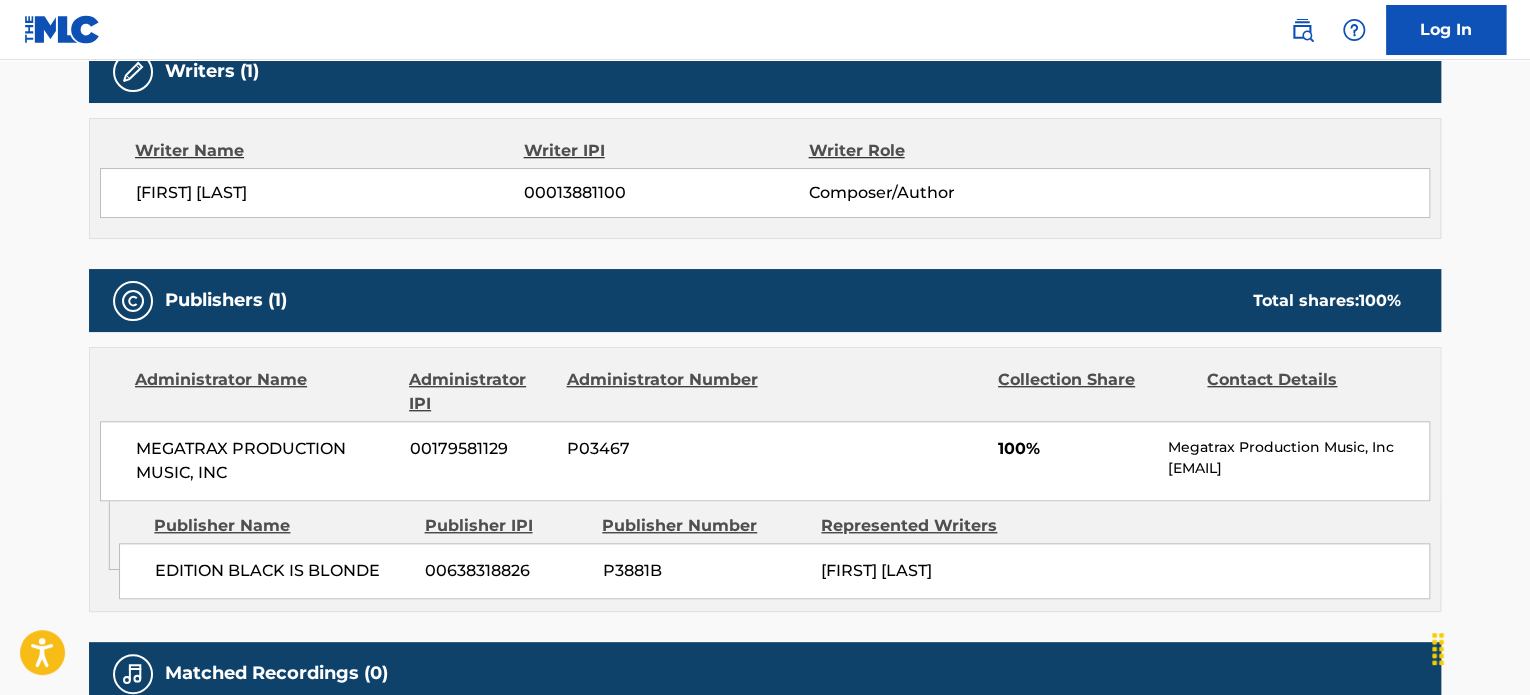 scroll, scrollTop: 700, scrollLeft: 0, axis: vertical 